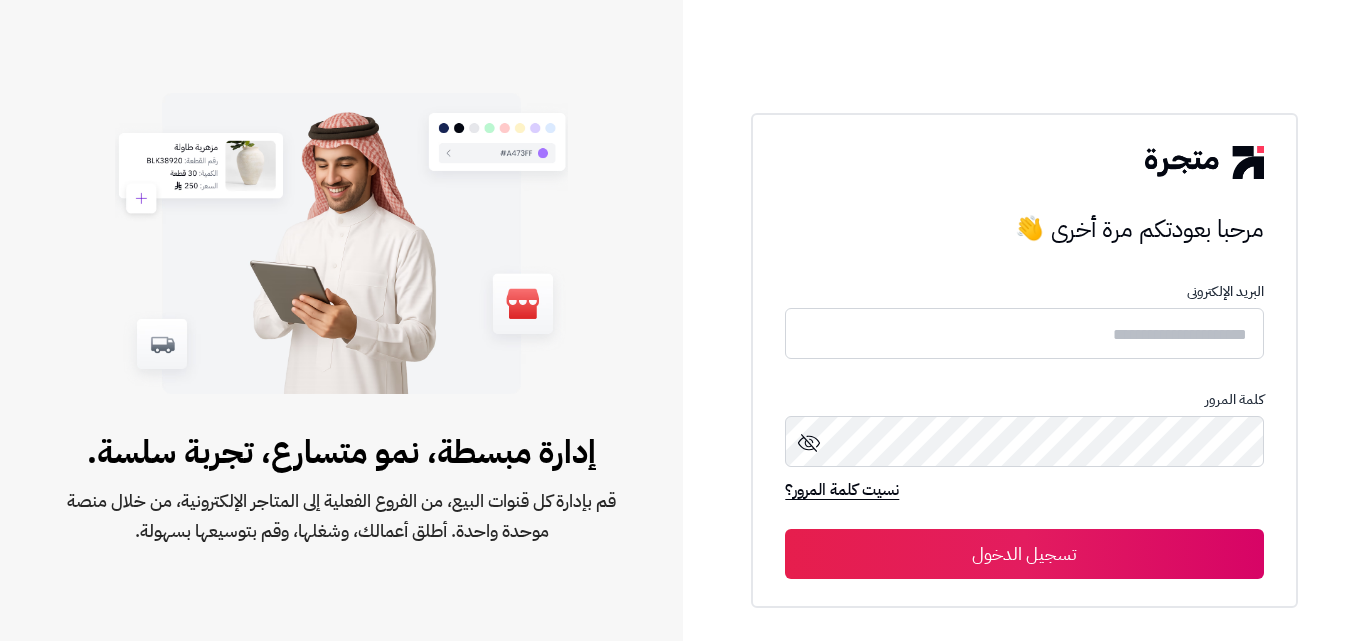 scroll, scrollTop: 0, scrollLeft: 0, axis: both 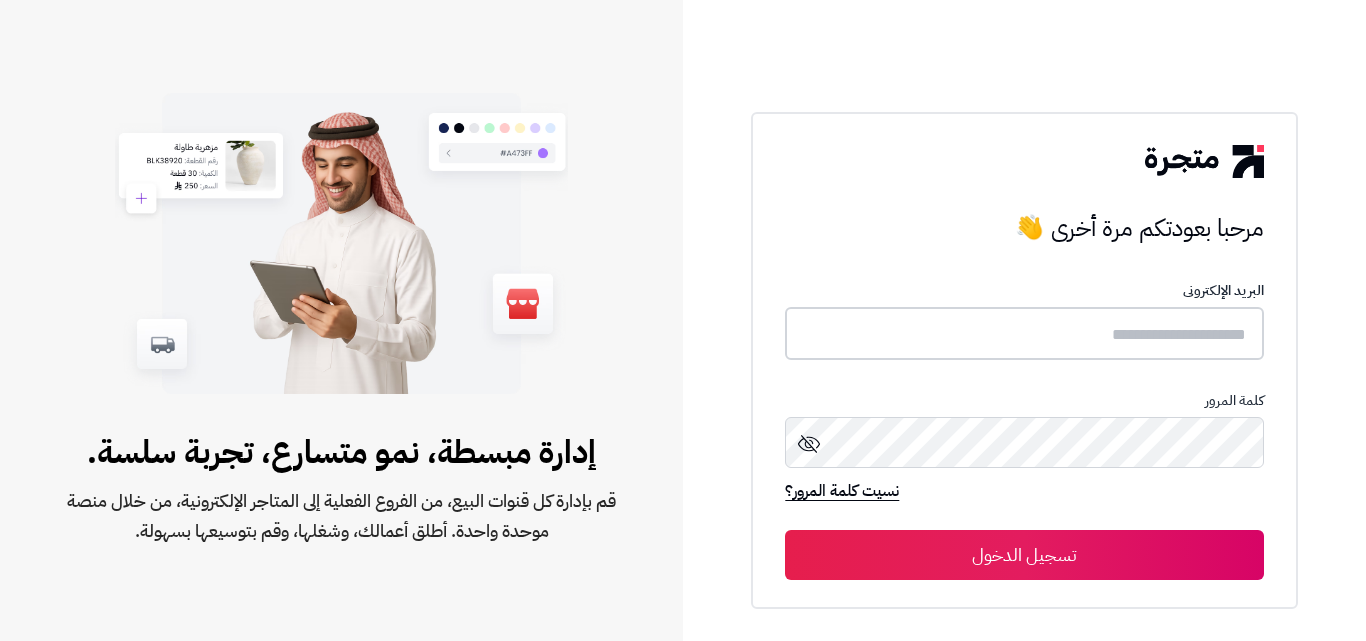 type on "**********" 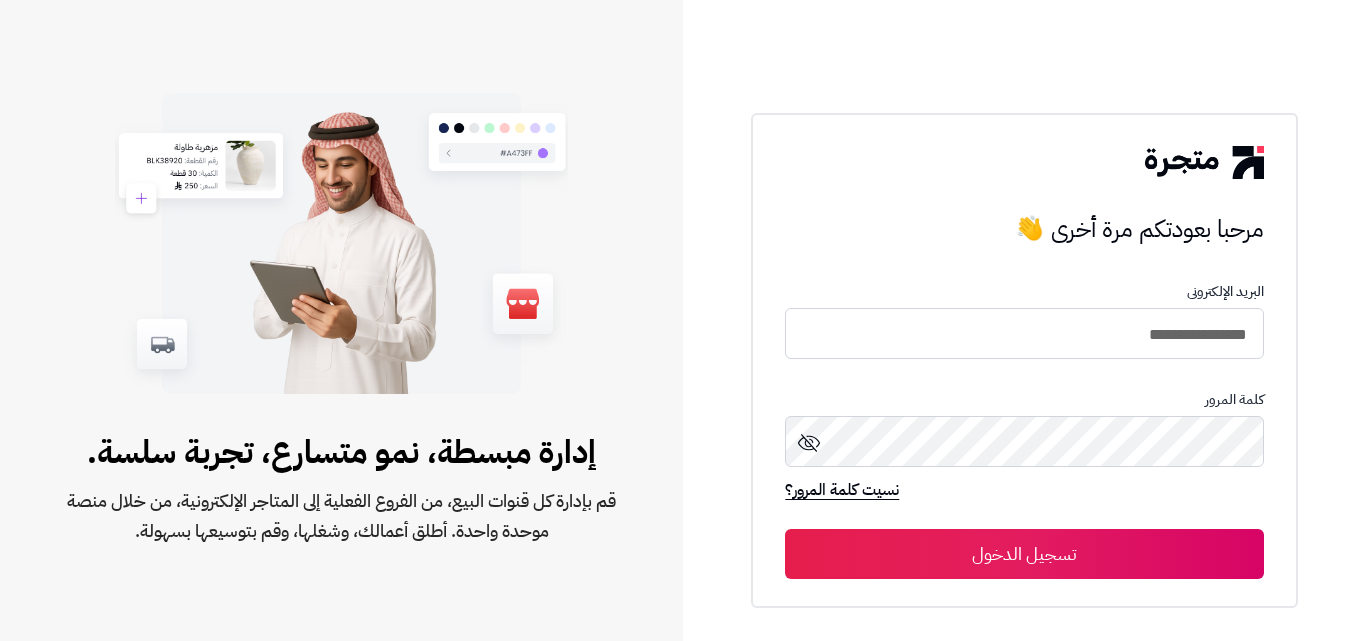 click on "تسجيل الدخول" at bounding box center [1024, 554] 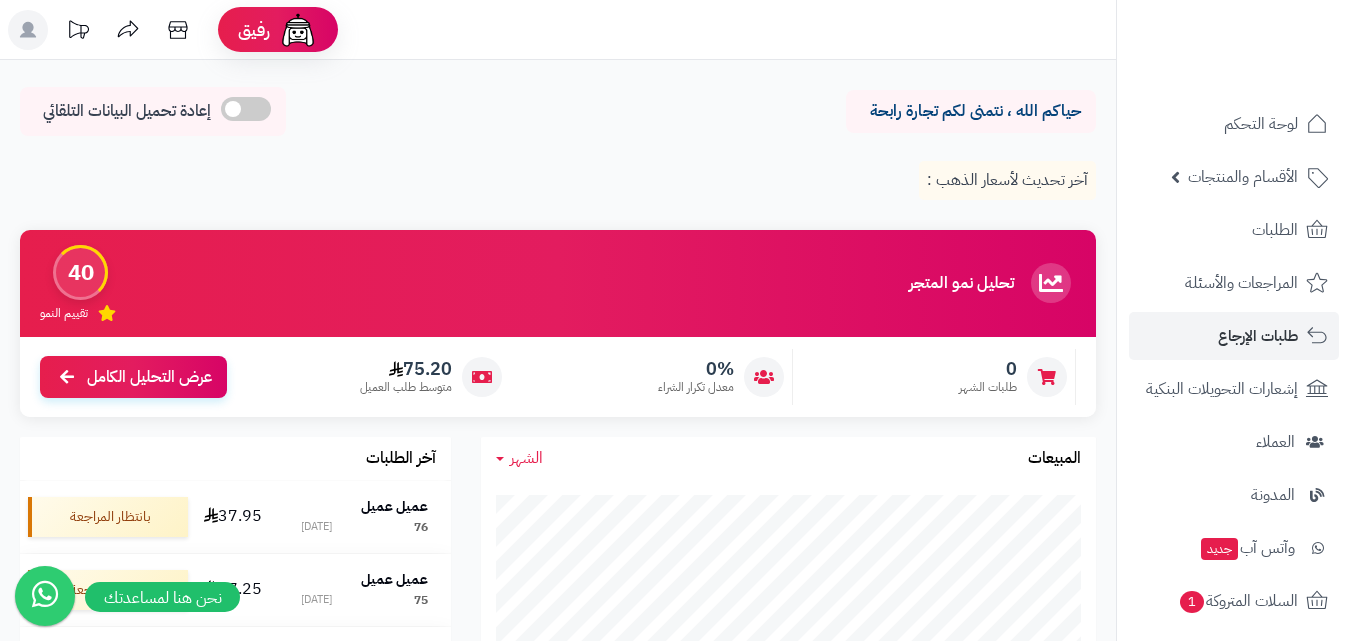 scroll, scrollTop: 0, scrollLeft: 0, axis: both 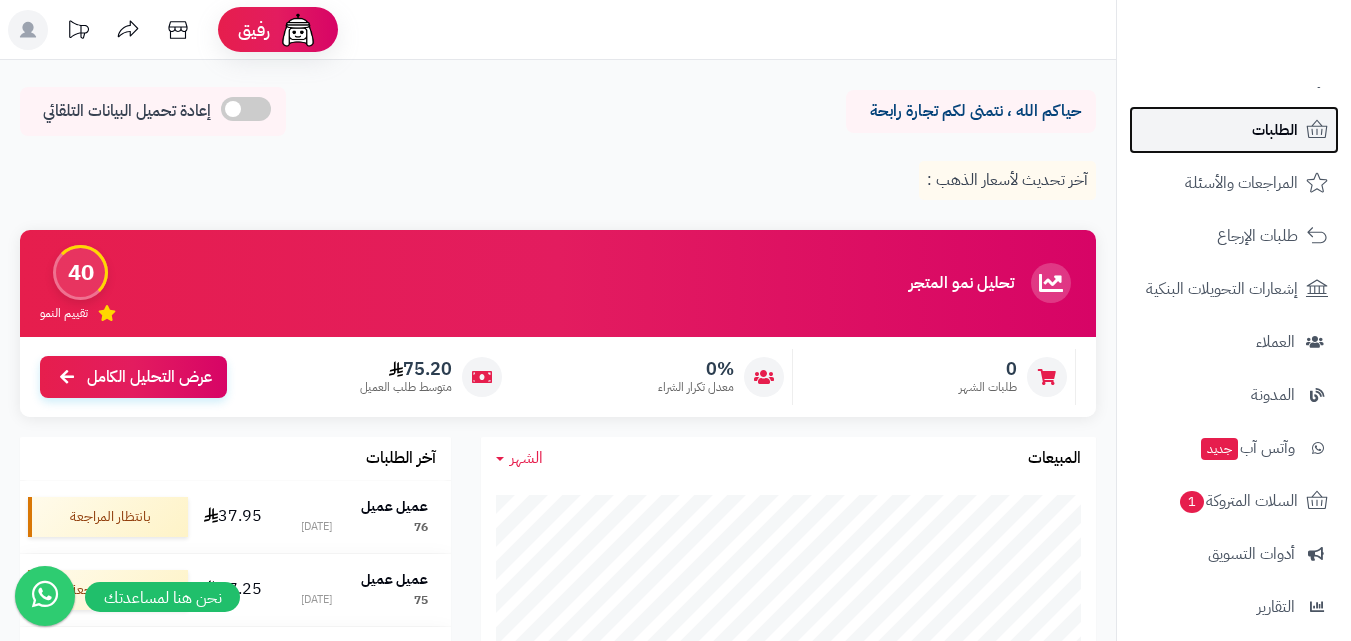 click on "الطلبات" at bounding box center [1234, 130] 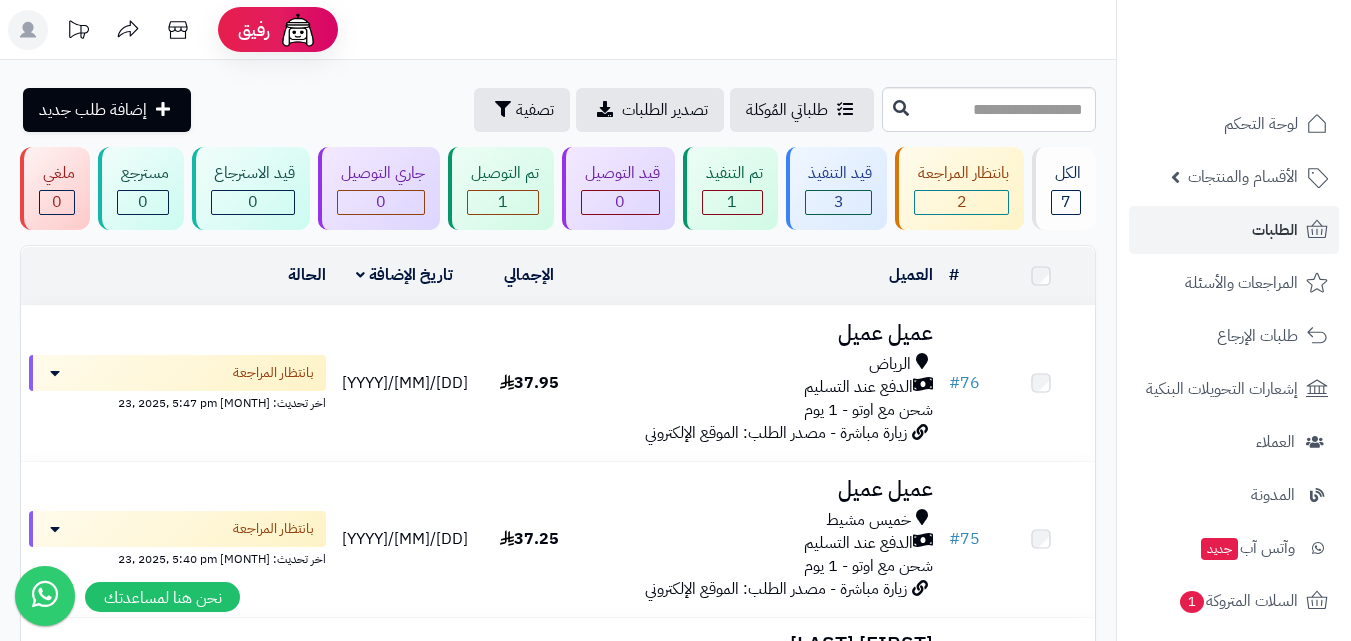 scroll, scrollTop: 0, scrollLeft: 0, axis: both 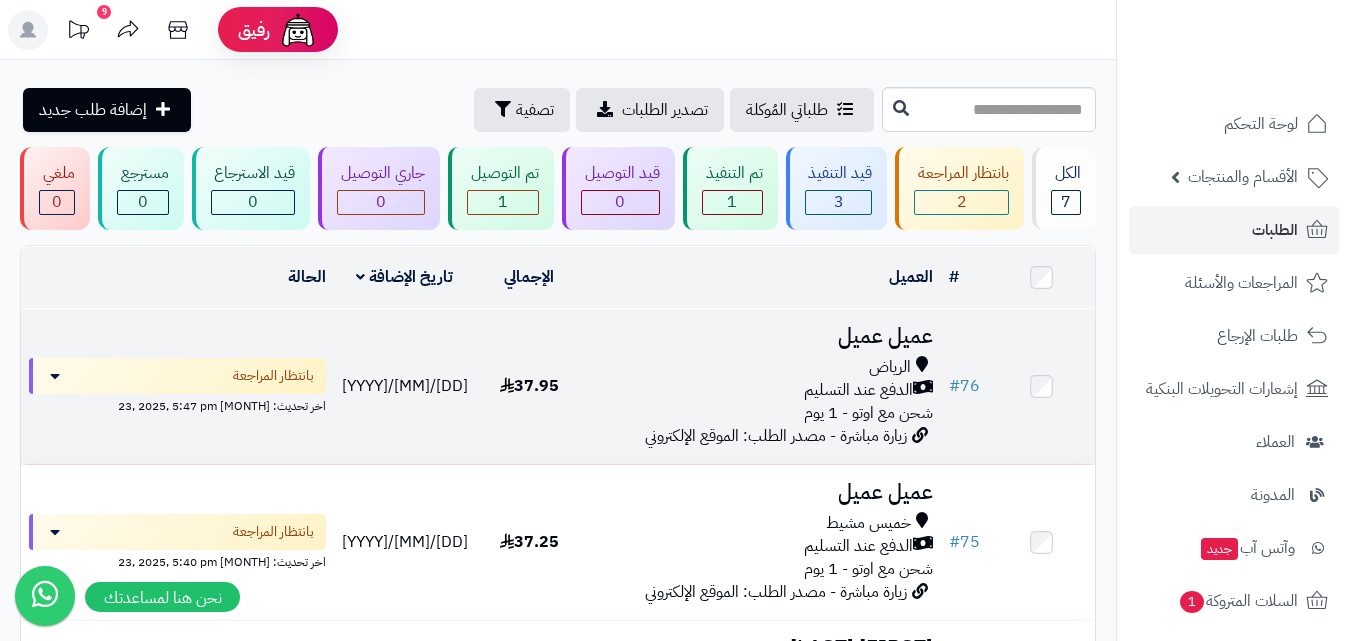 click on "الدفع عند التسليم" at bounding box center [762, 390] 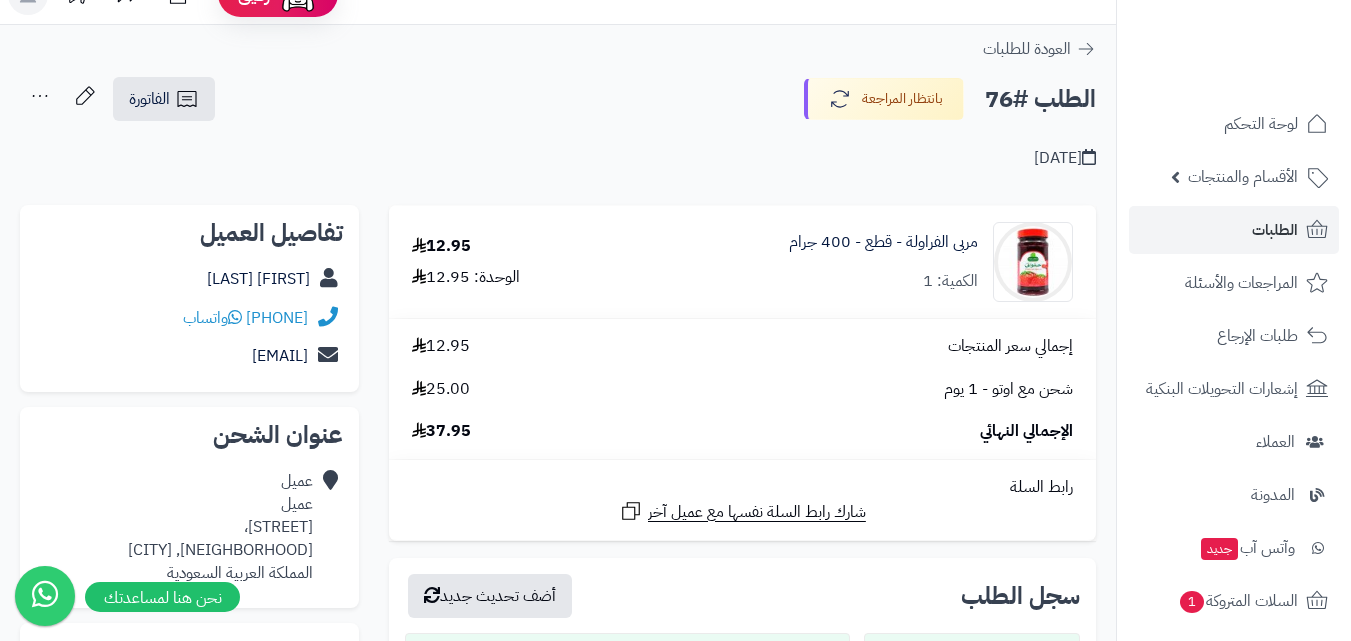 scroll, scrollTop: 0, scrollLeft: 0, axis: both 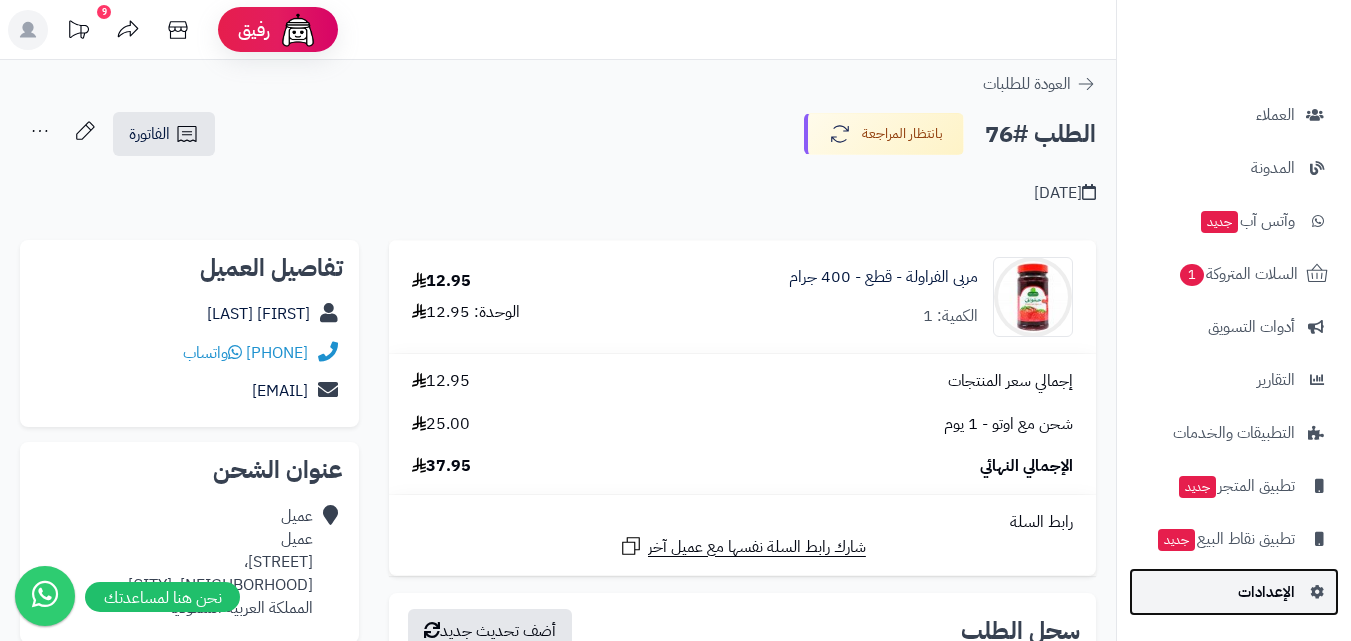 click on "الإعدادات" at bounding box center [1266, 592] 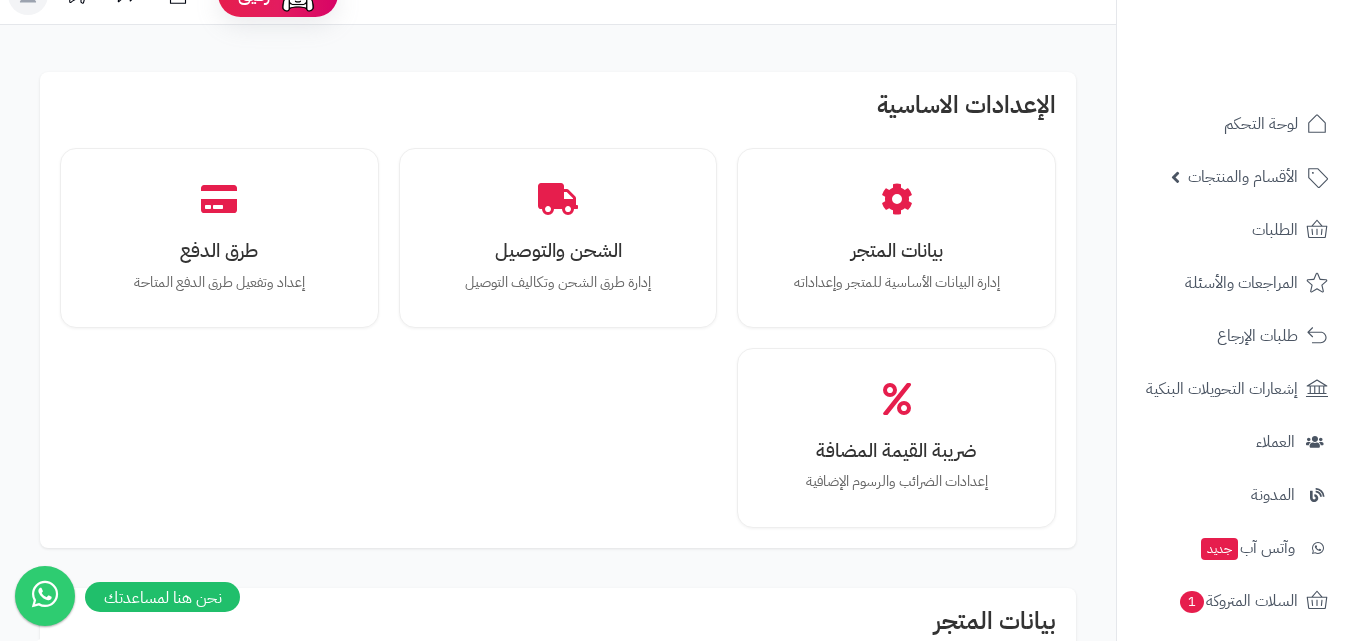 scroll, scrollTop: 0, scrollLeft: 0, axis: both 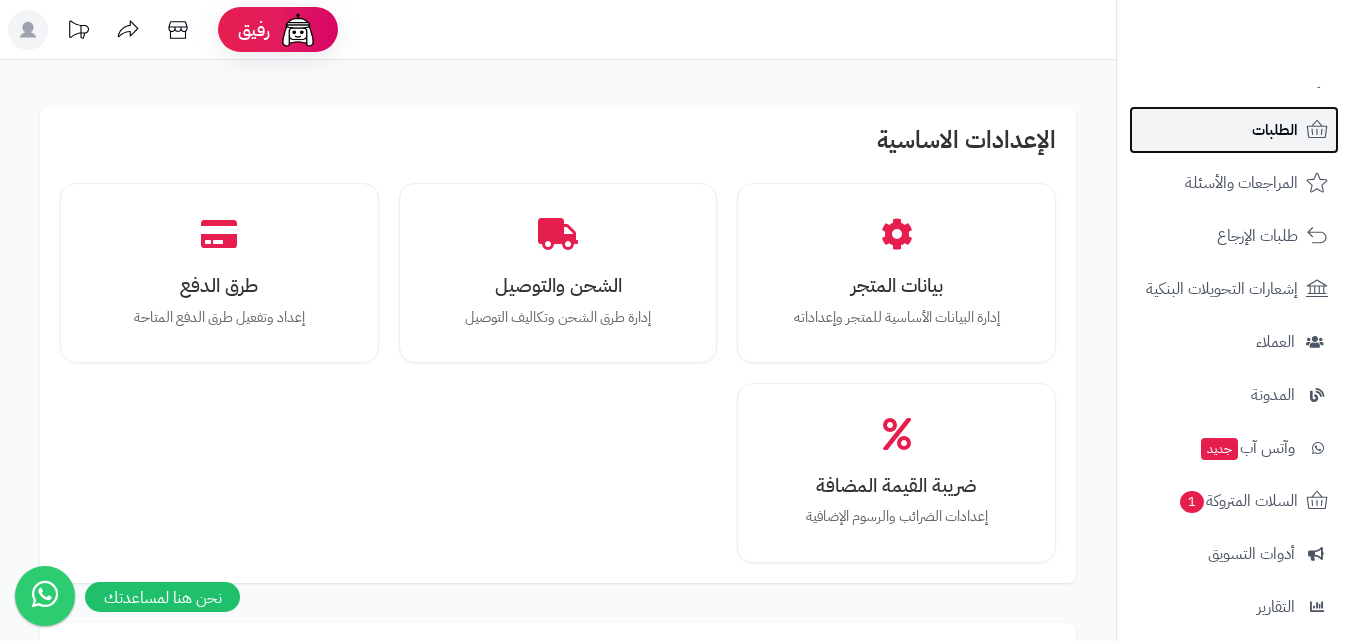 click on "الطلبات" at bounding box center [1234, 130] 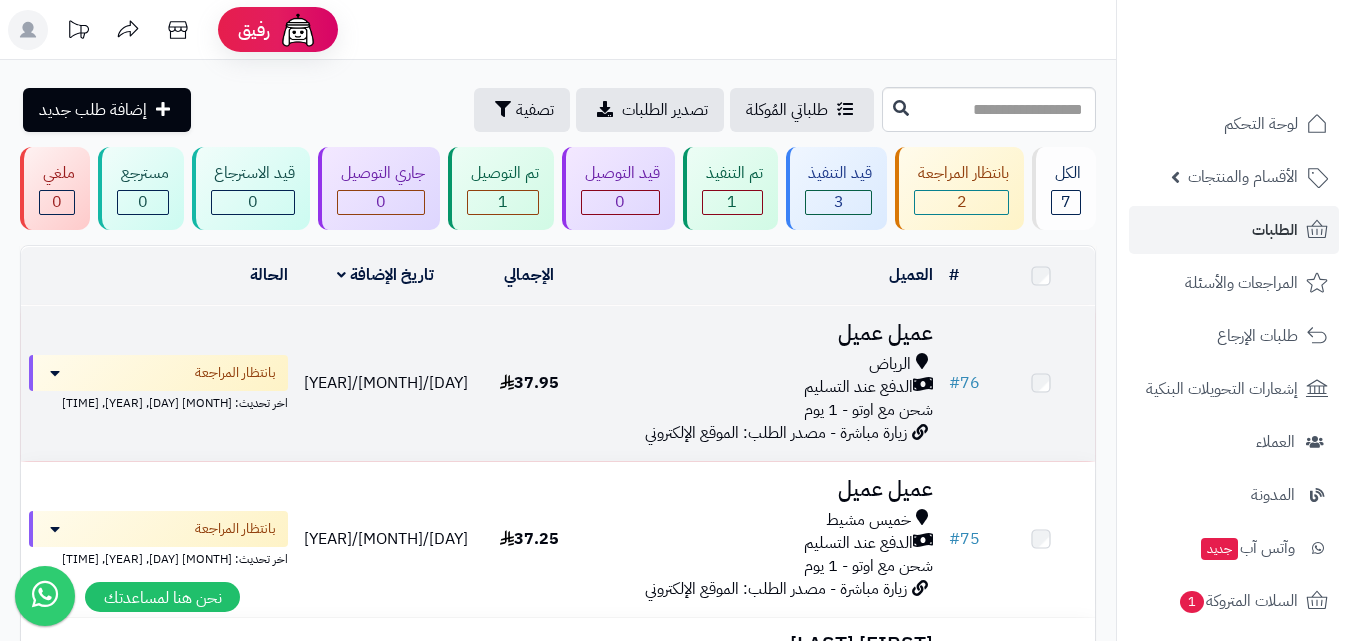 scroll, scrollTop: 0, scrollLeft: 0, axis: both 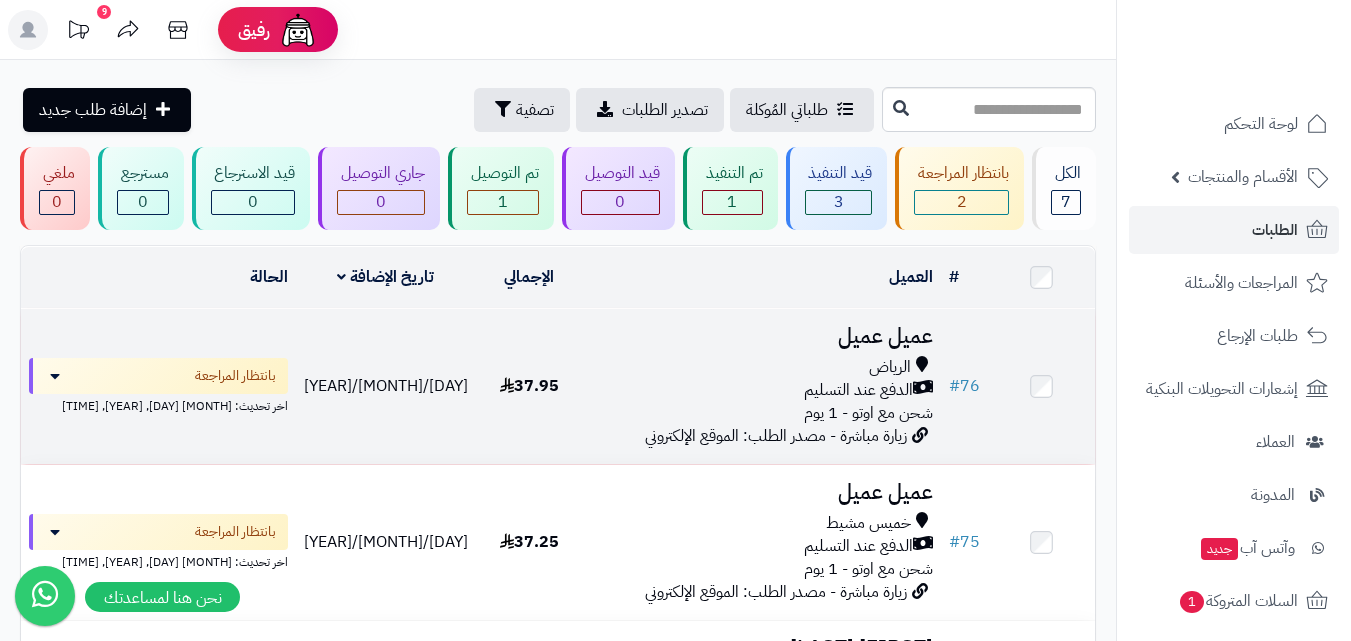 click on "الرياض" at bounding box center (762, 367) 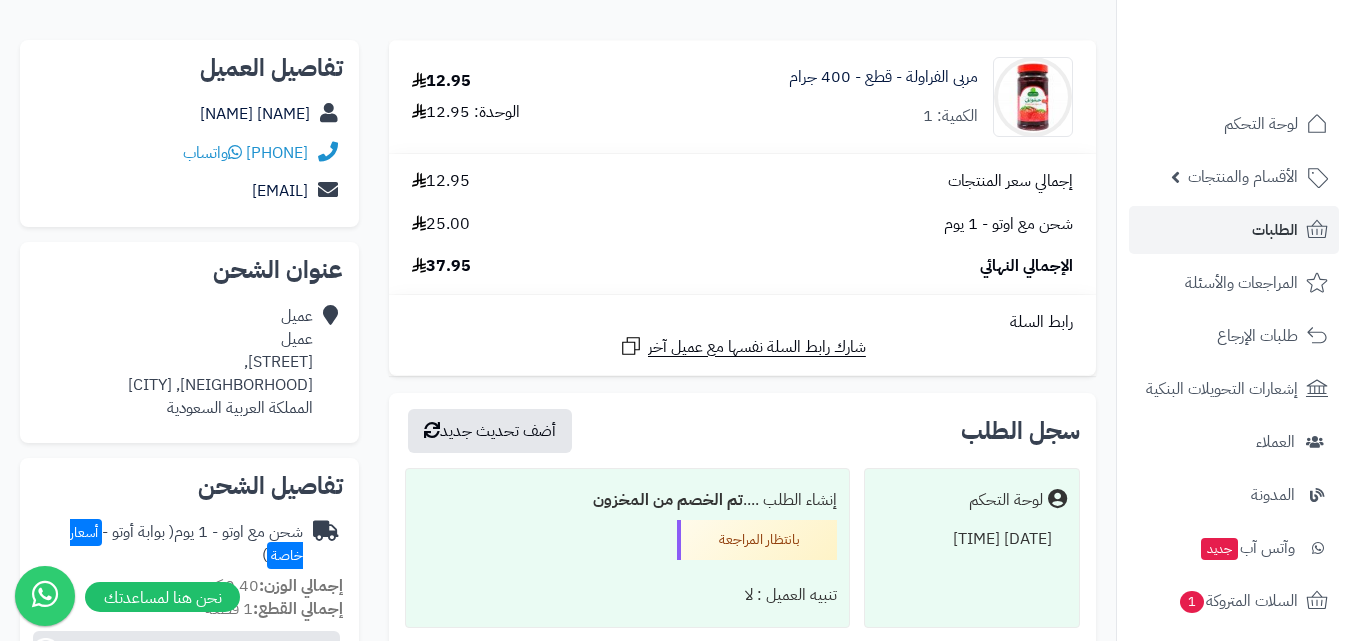 scroll, scrollTop: 500, scrollLeft: 0, axis: vertical 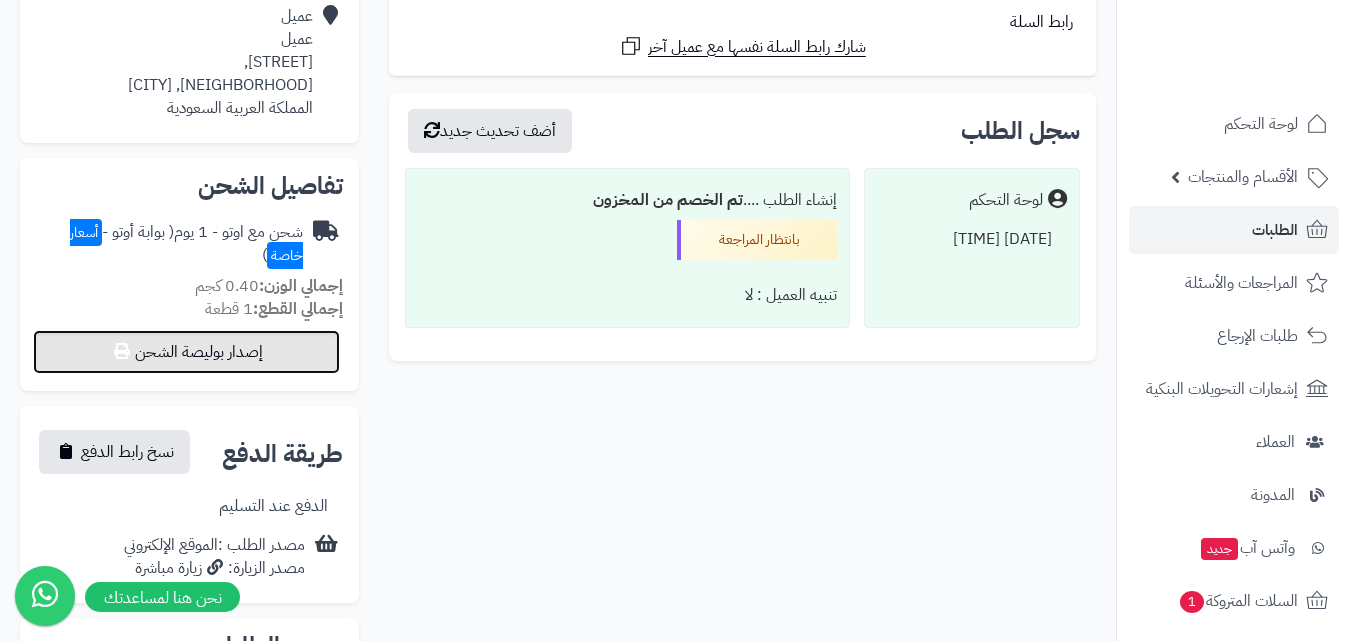click on "إصدار بوليصة الشحن" at bounding box center (186, 352) 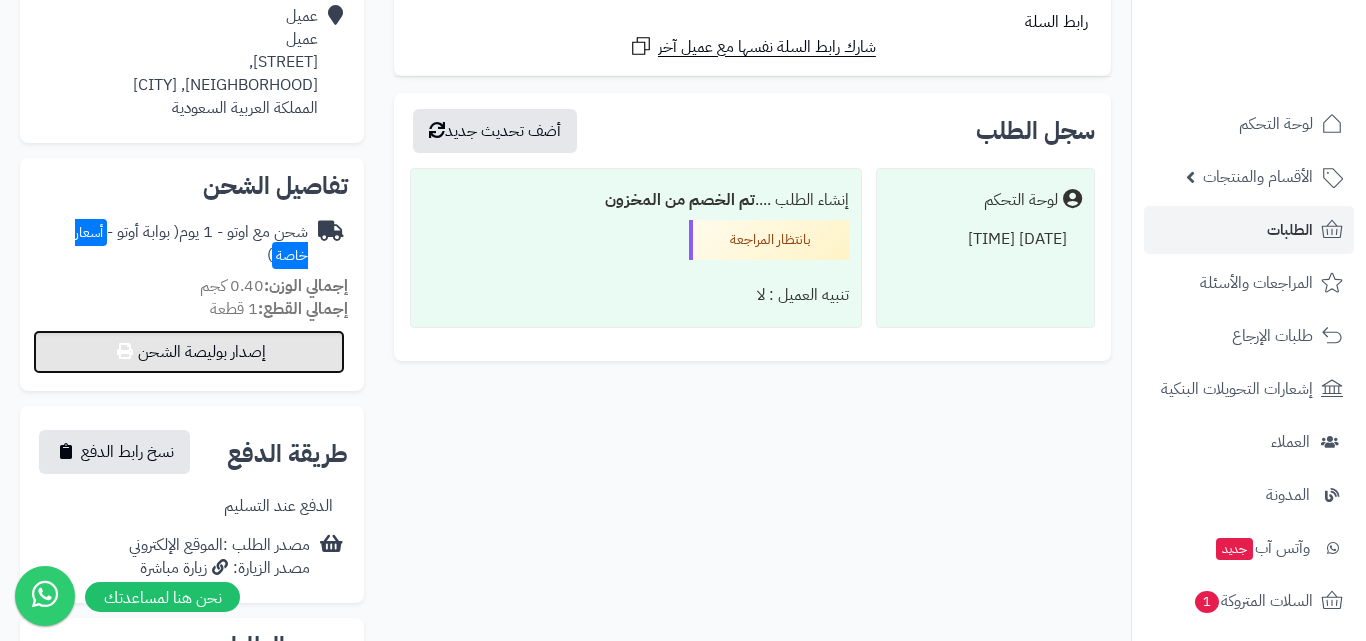 select on "***" 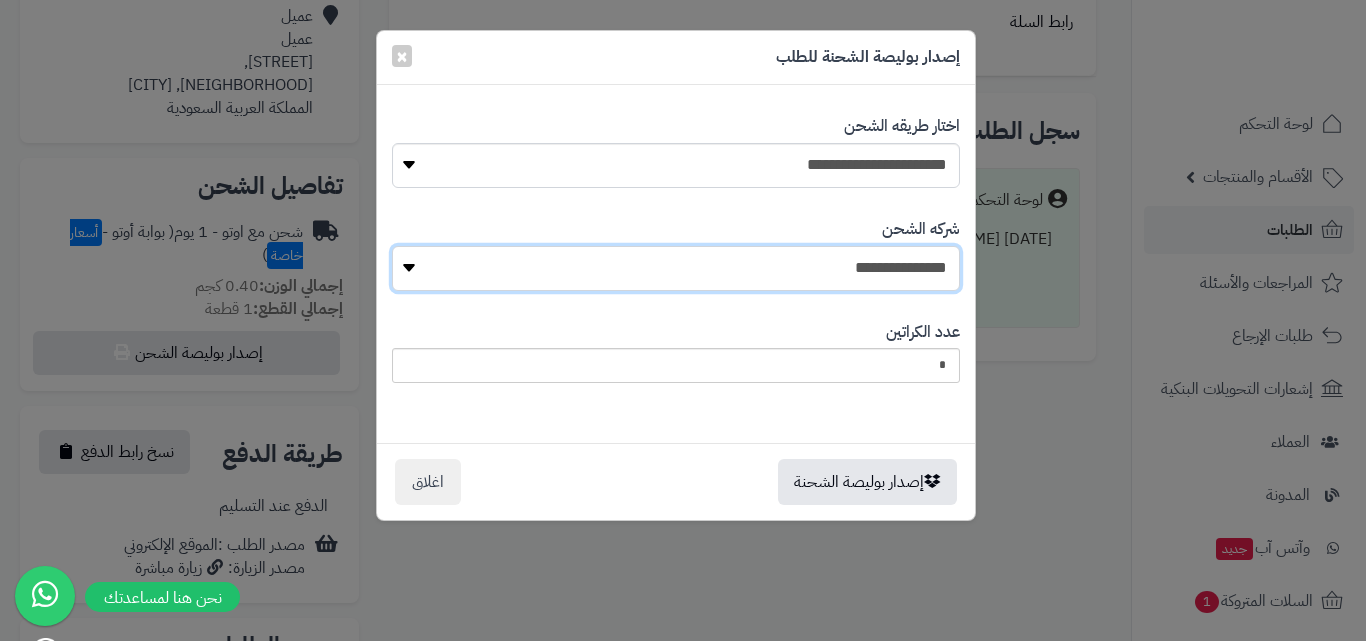 click on "**********" at bounding box center (676, 268) 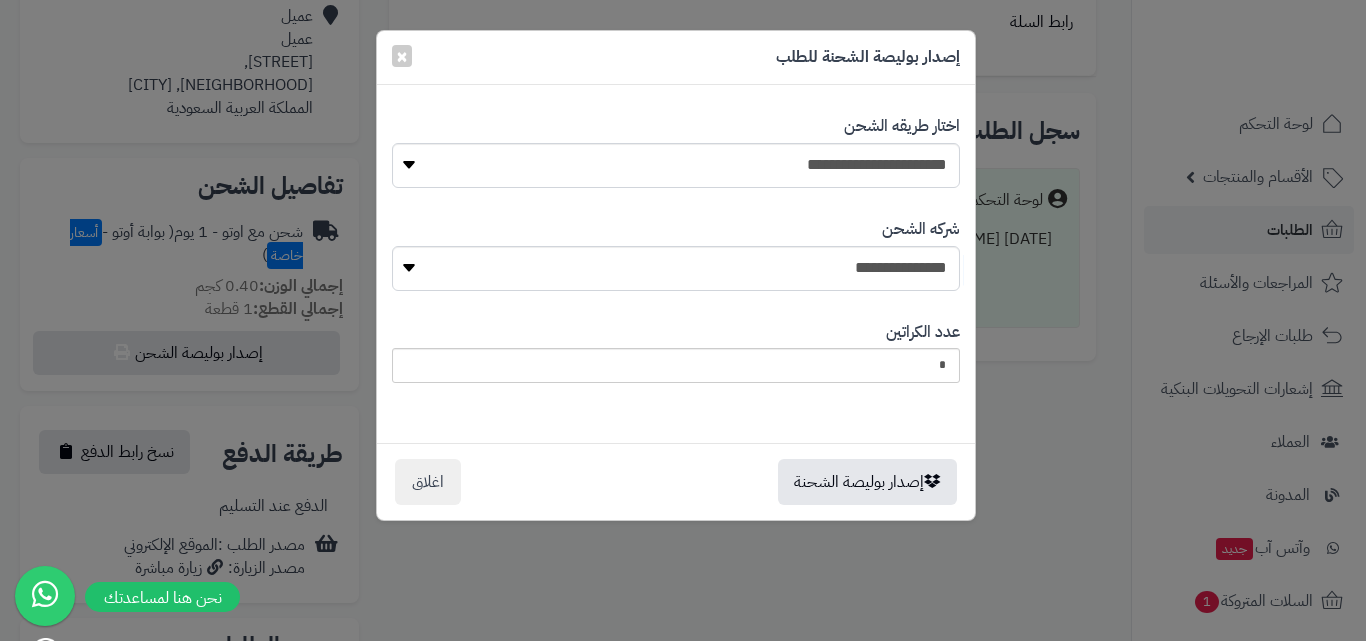click on "**********" at bounding box center (683, 320) 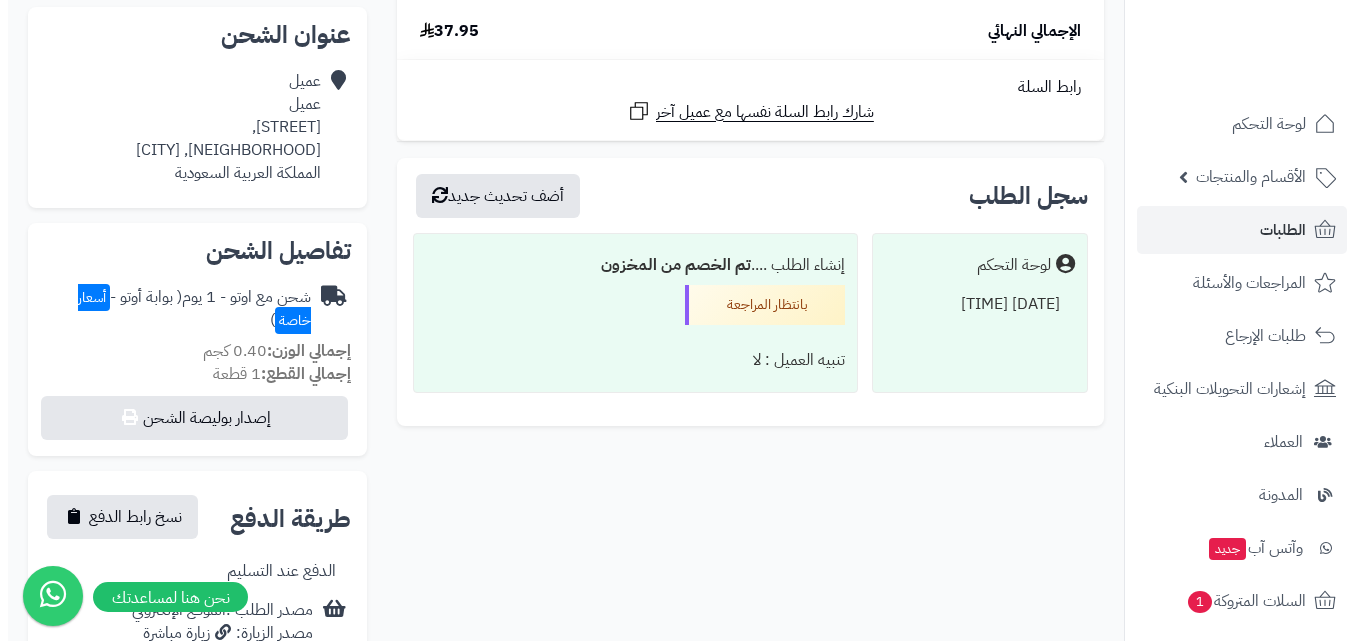 scroll, scrollTop: 400, scrollLeft: 0, axis: vertical 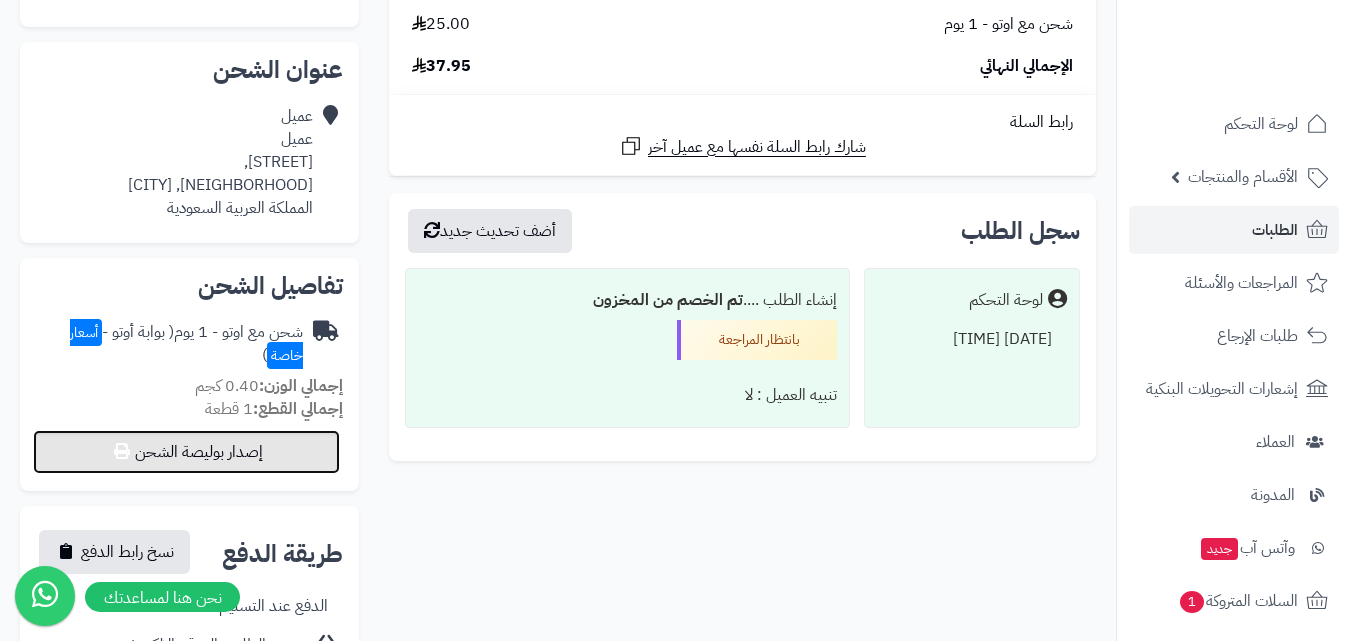 click on "إصدار بوليصة الشحن" at bounding box center (186, 452) 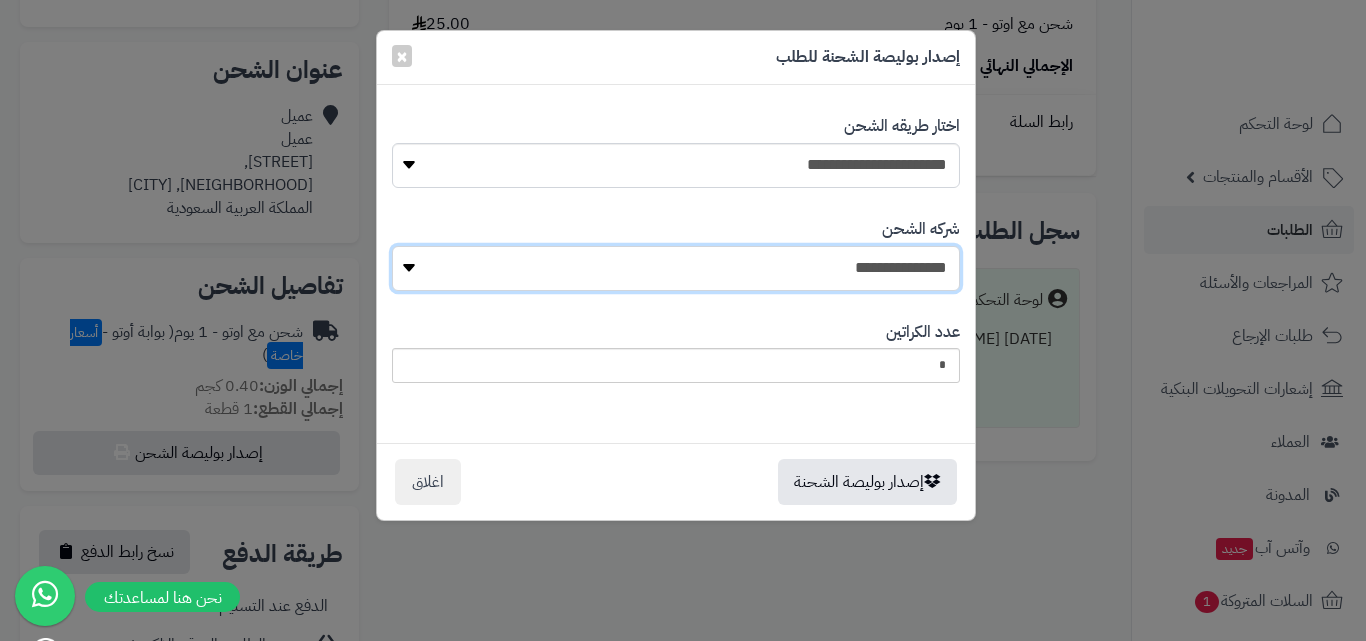 click on "**********" at bounding box center [676, 268] 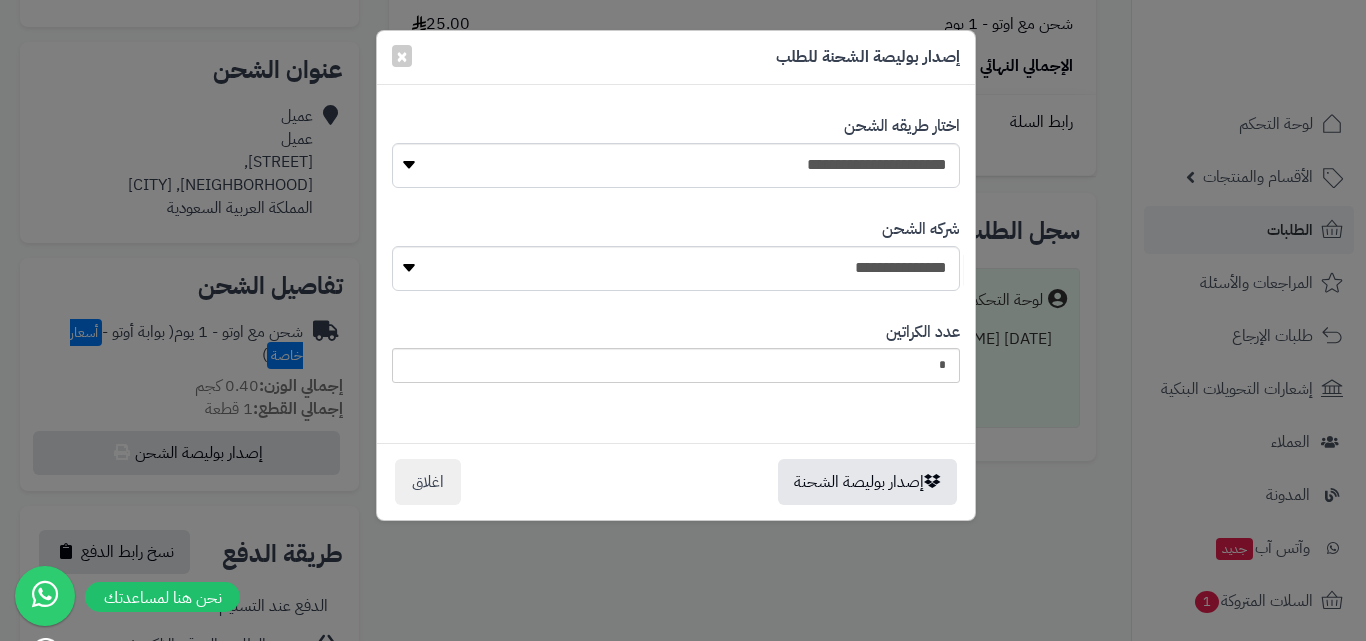 click on "**********" at bounding box center (683, 320) 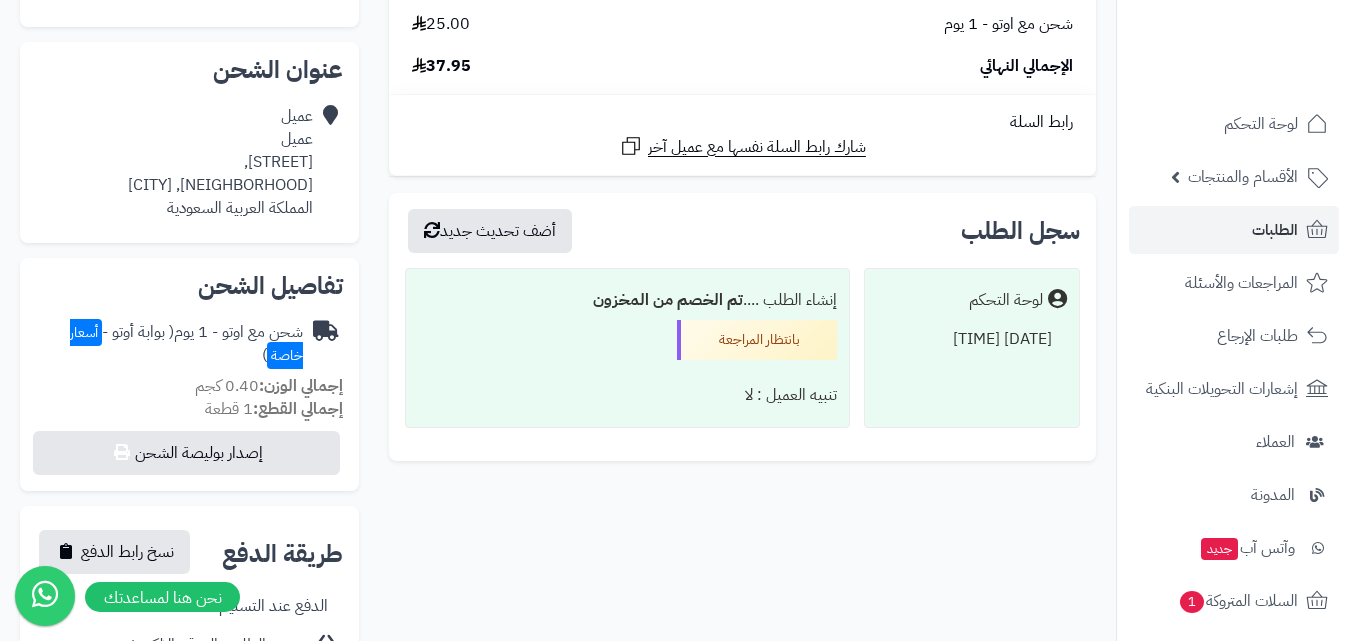 click at bounding box center [323, 344] 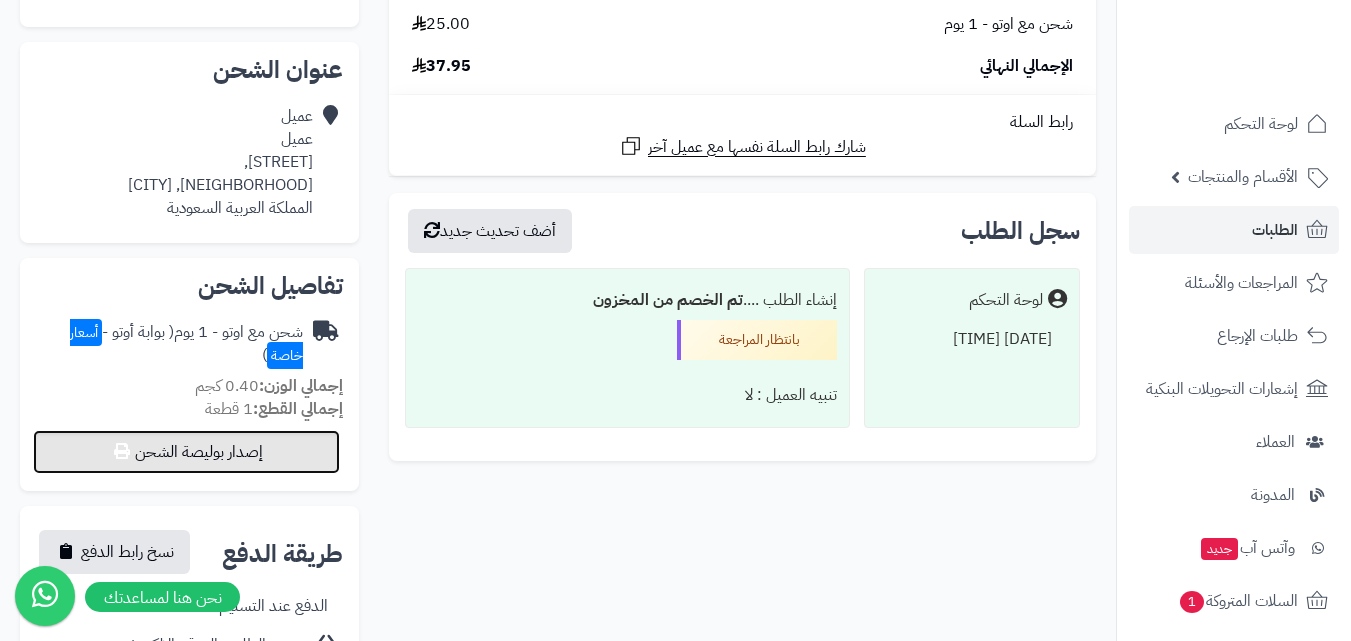 click on "إصدار بوليصة الشحن" at bounding box center [186, 452] 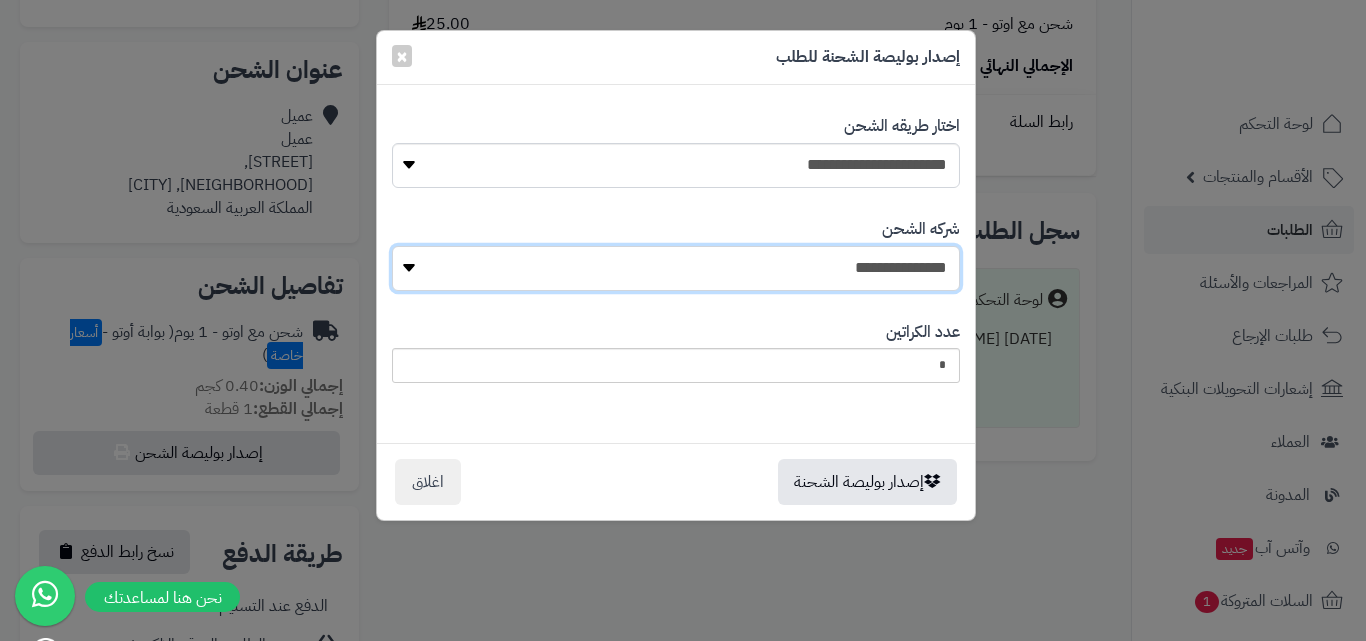 click on "**********" at bounding box center (676, 268) 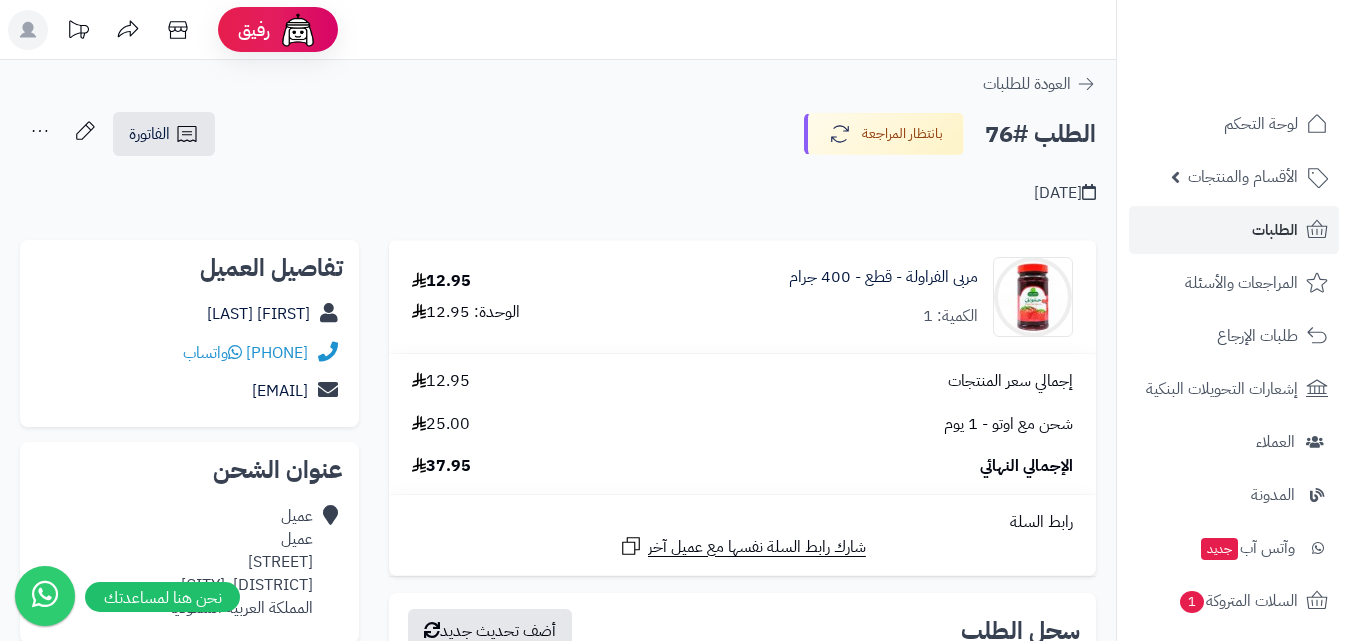 scroll, scrollTop: 400, scrollLeft: 0, axis: vertical 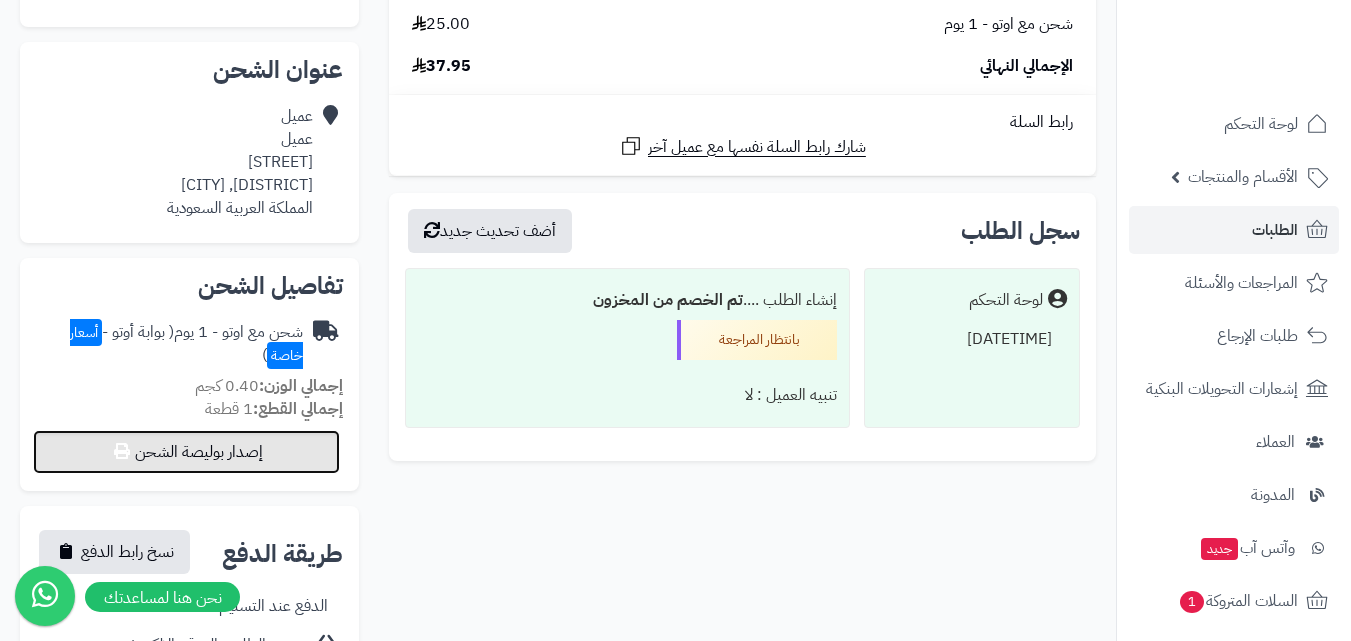 click on "إصدار بوليصة الشحن" at bounding box center (186, 452) 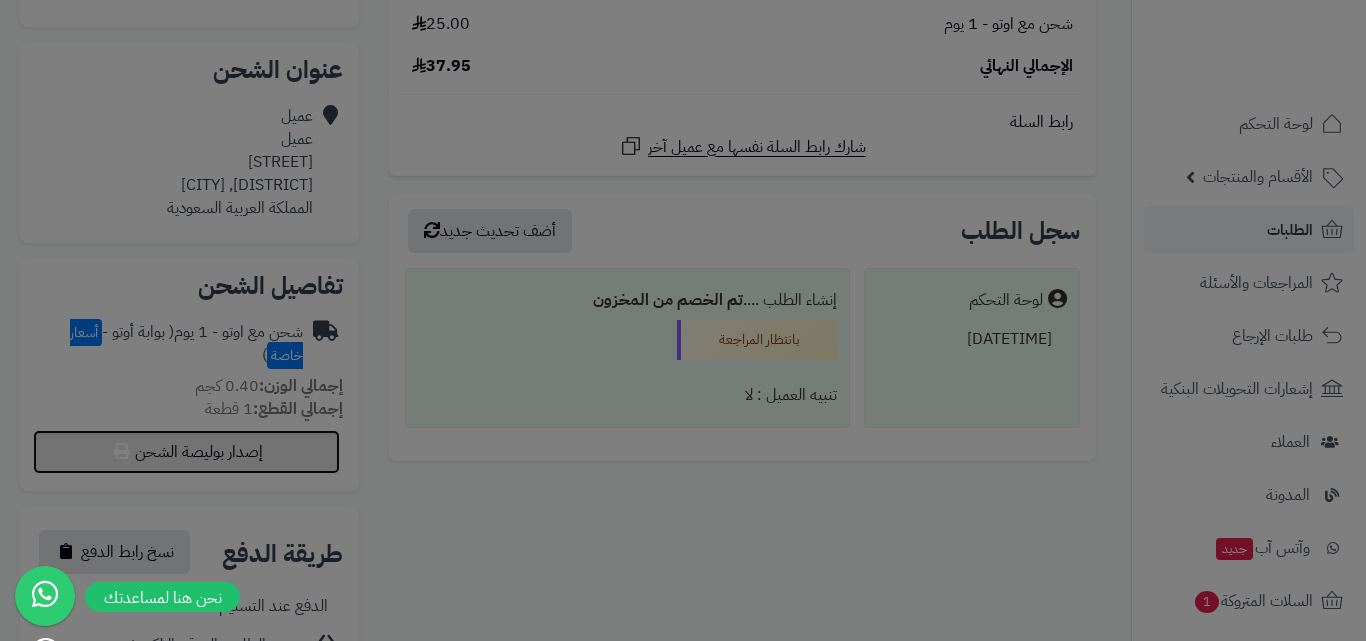 select on "***" 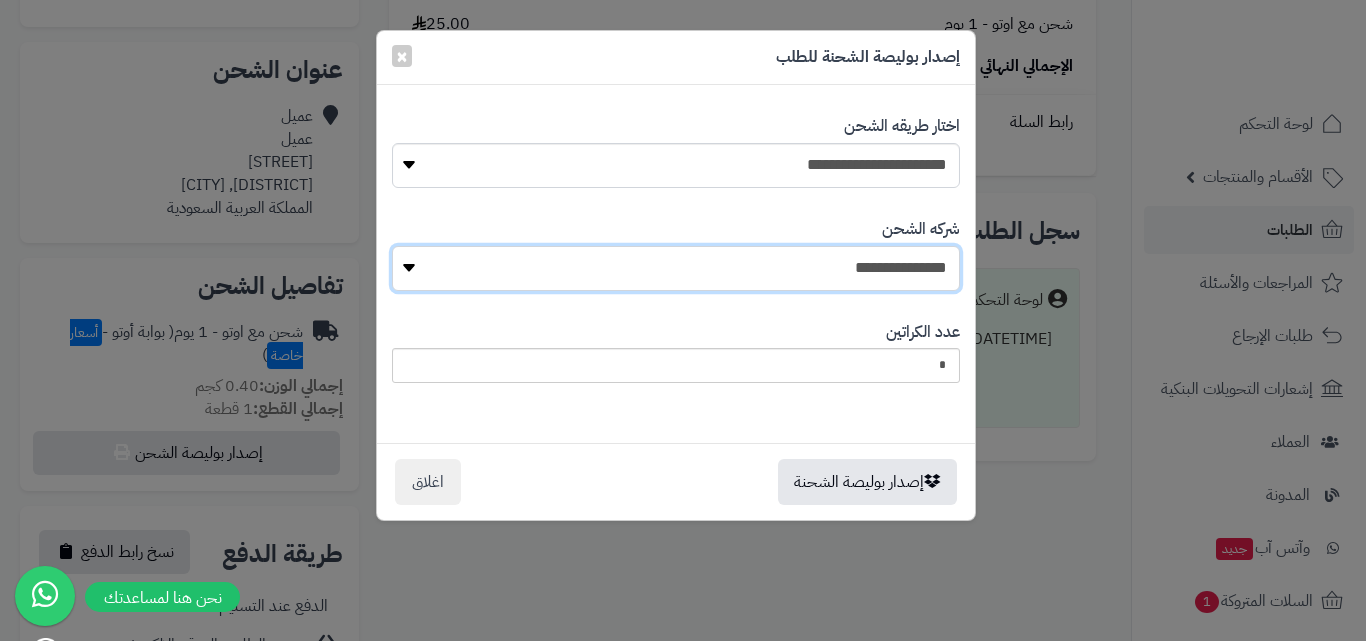 click on "**********" at bounding box center [676, 268] 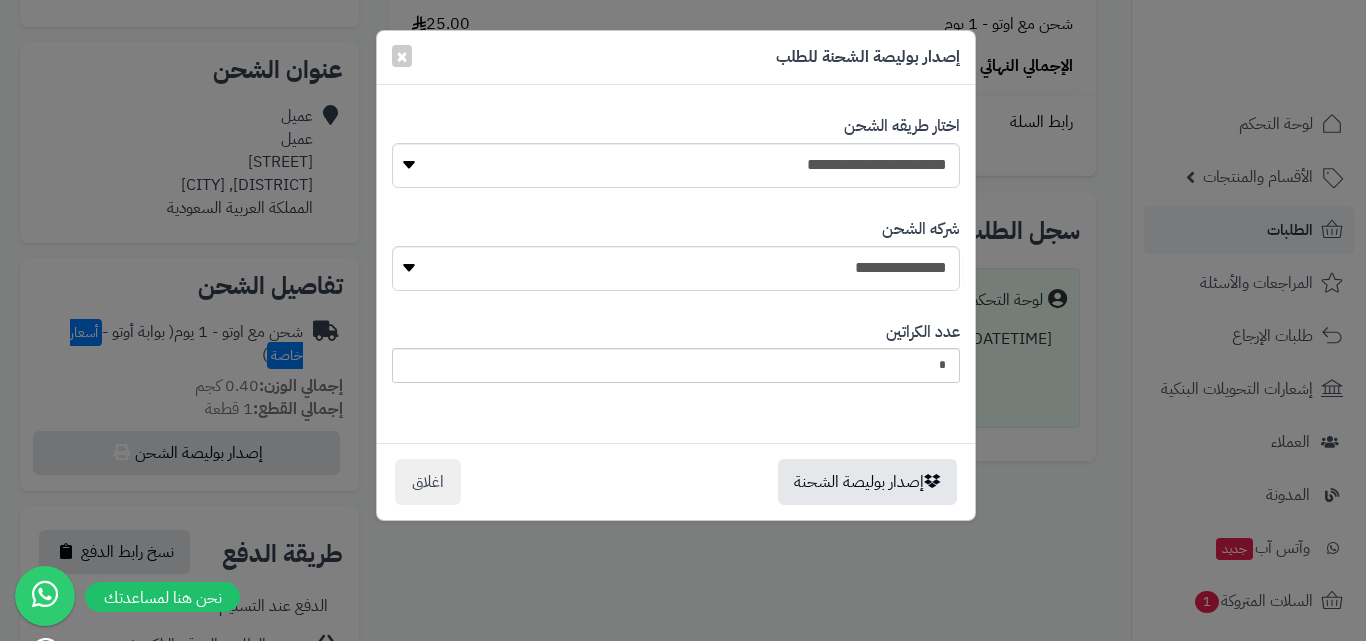 click on "**********" at bounding box center (683, 320) 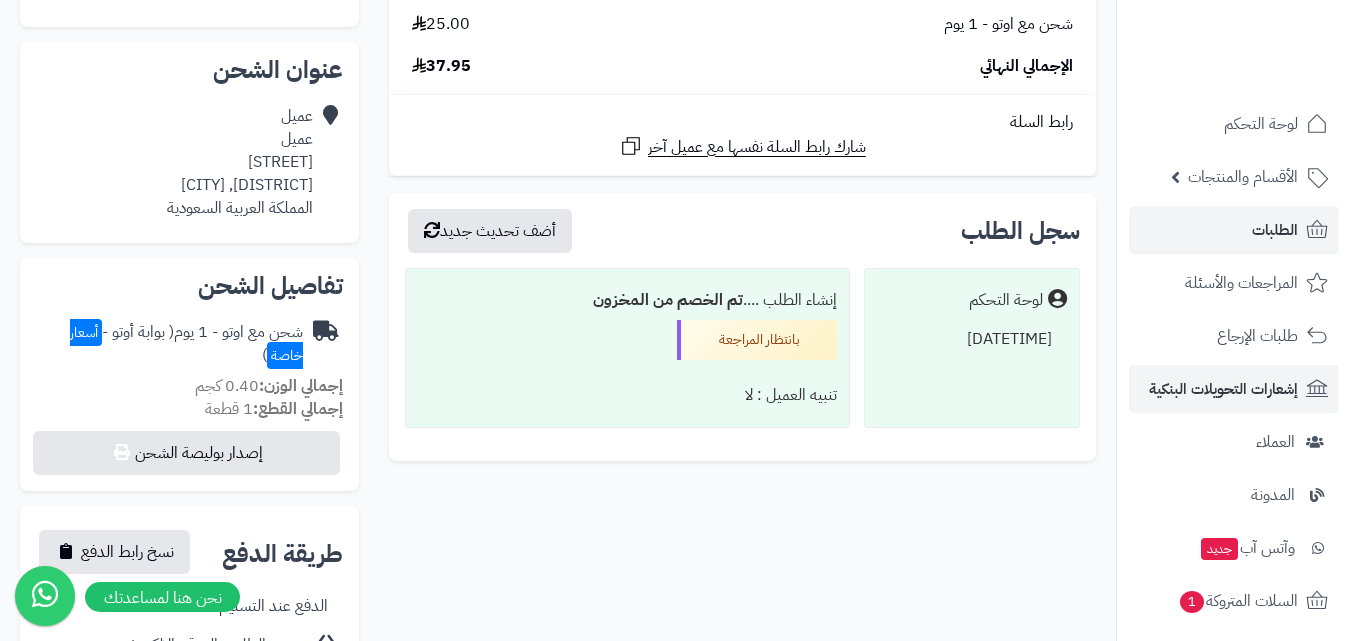 scroll, scrollTop: 100, scrollLeft: 0, axis: vertical 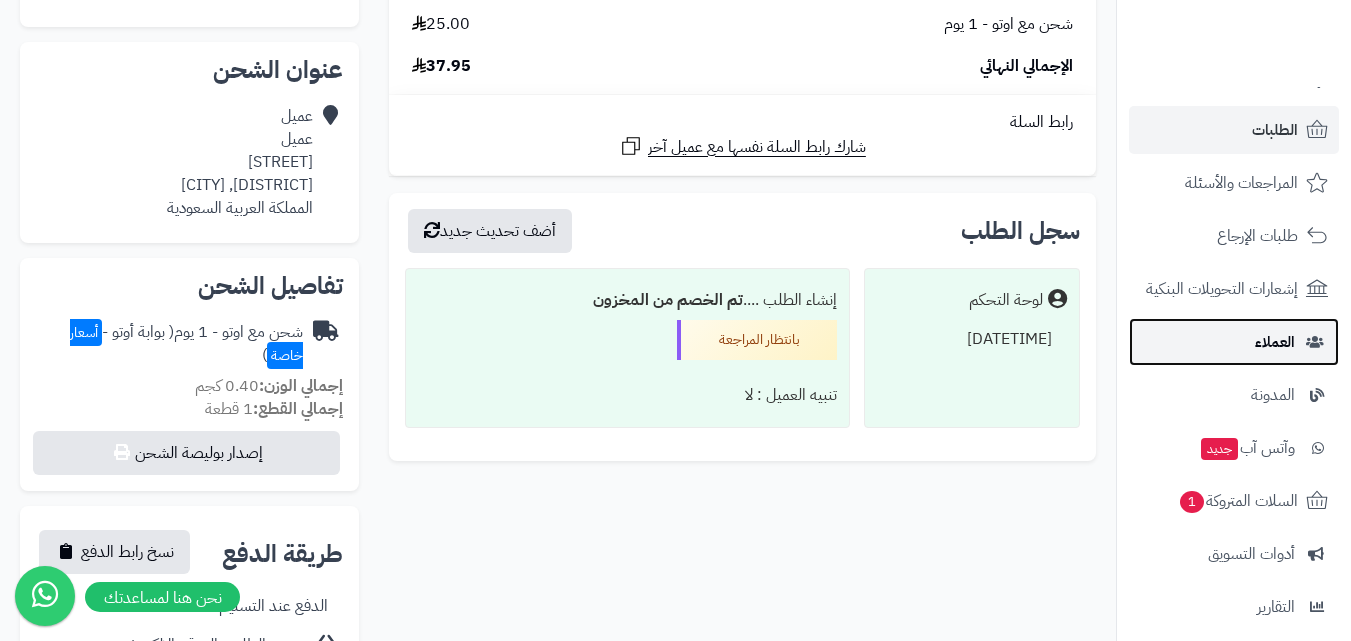 click on "العملاء" at bounding box center (1234, 342) 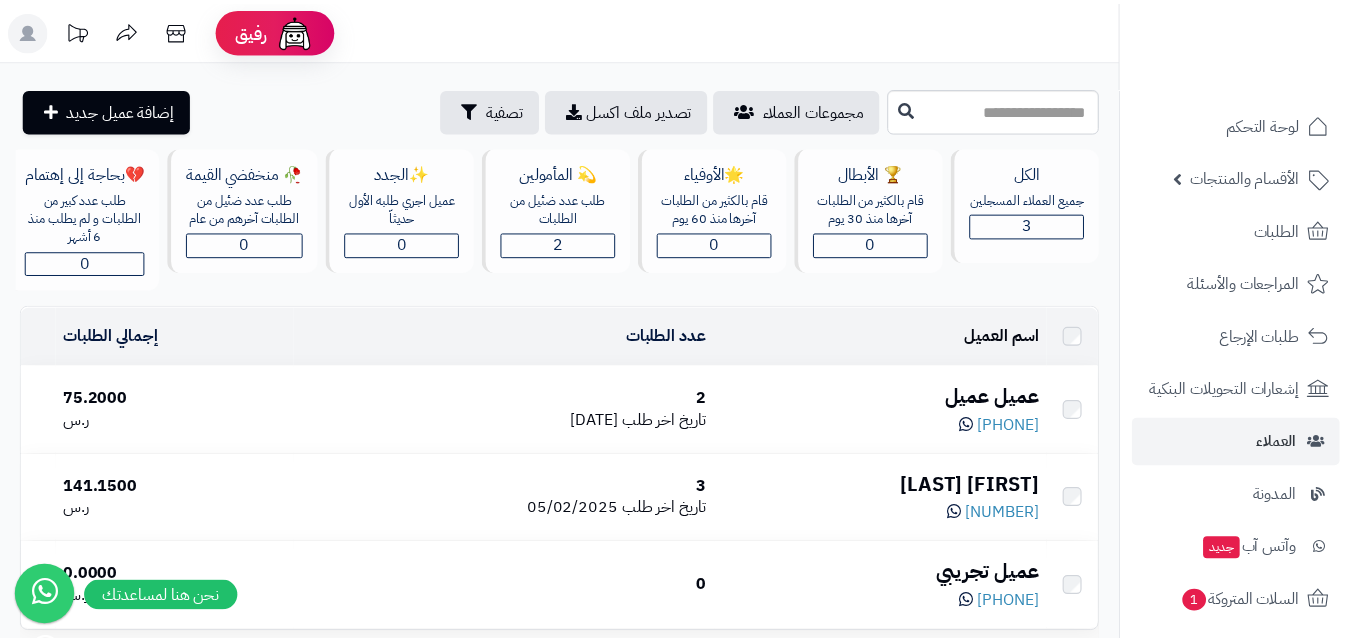 scroll, scrollTop: 0, scrollLeft: 0, axis: both 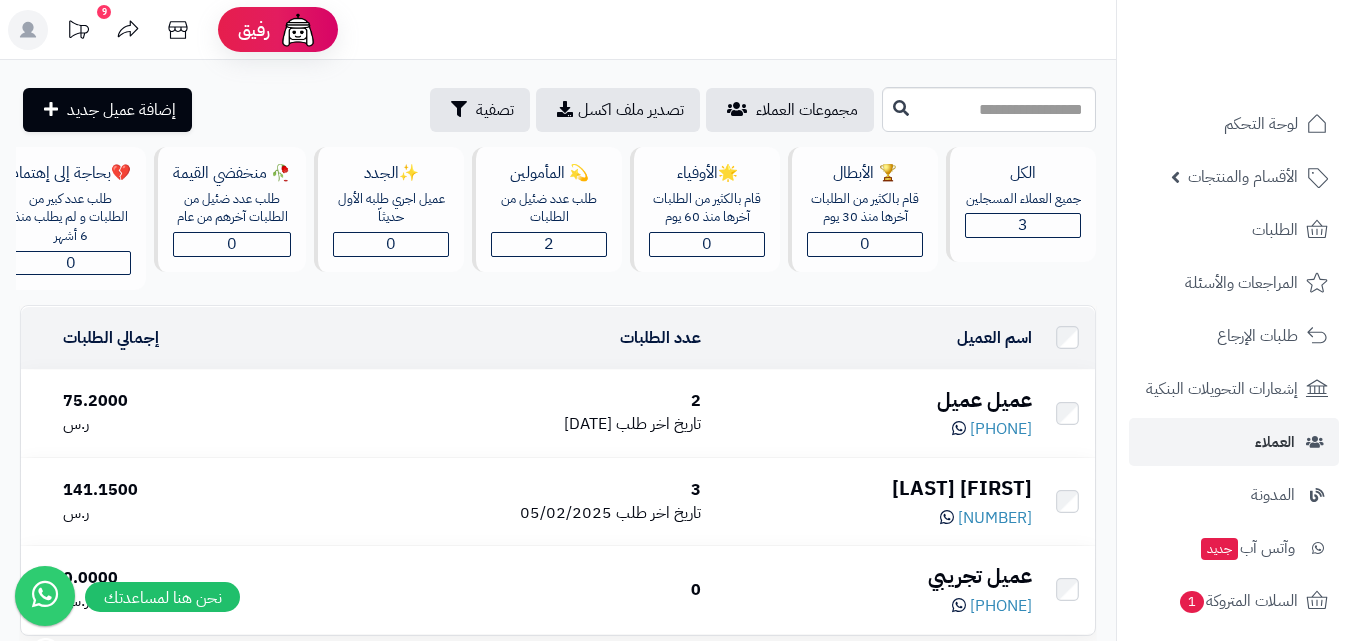click on "عميل  عميل" at bounding box center [874, 400] 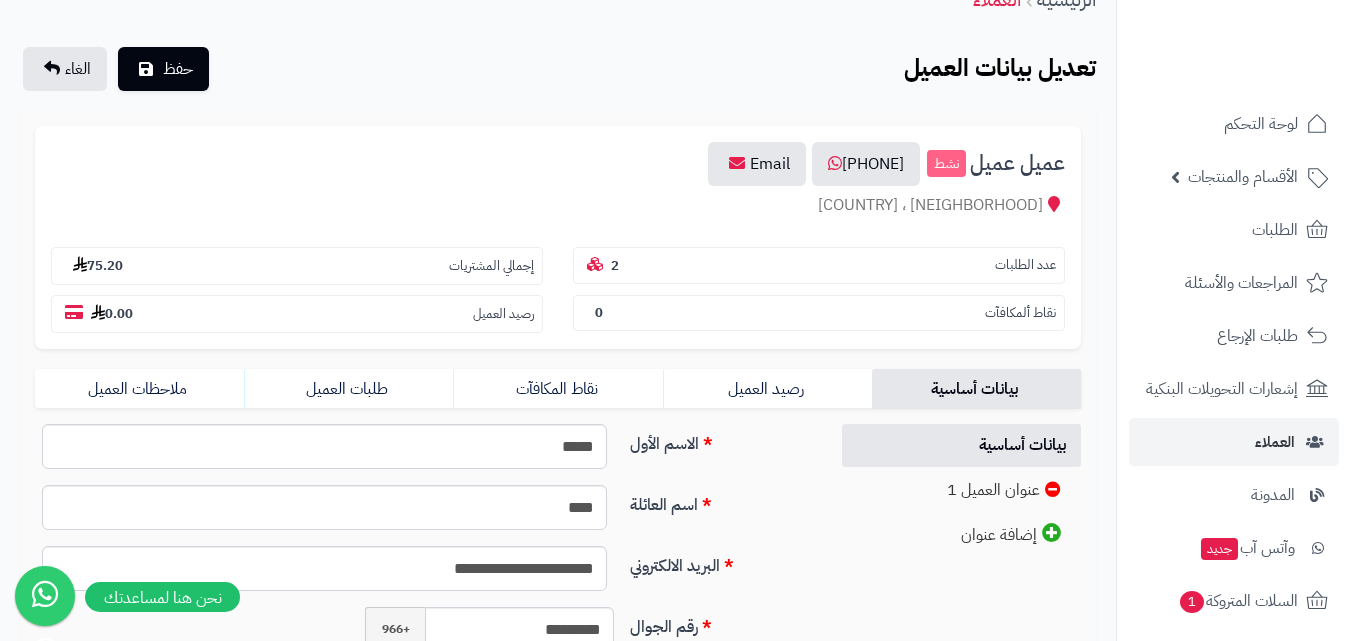 scroll, scrollTop: 300, scrollLeft: 0, axis: vertical 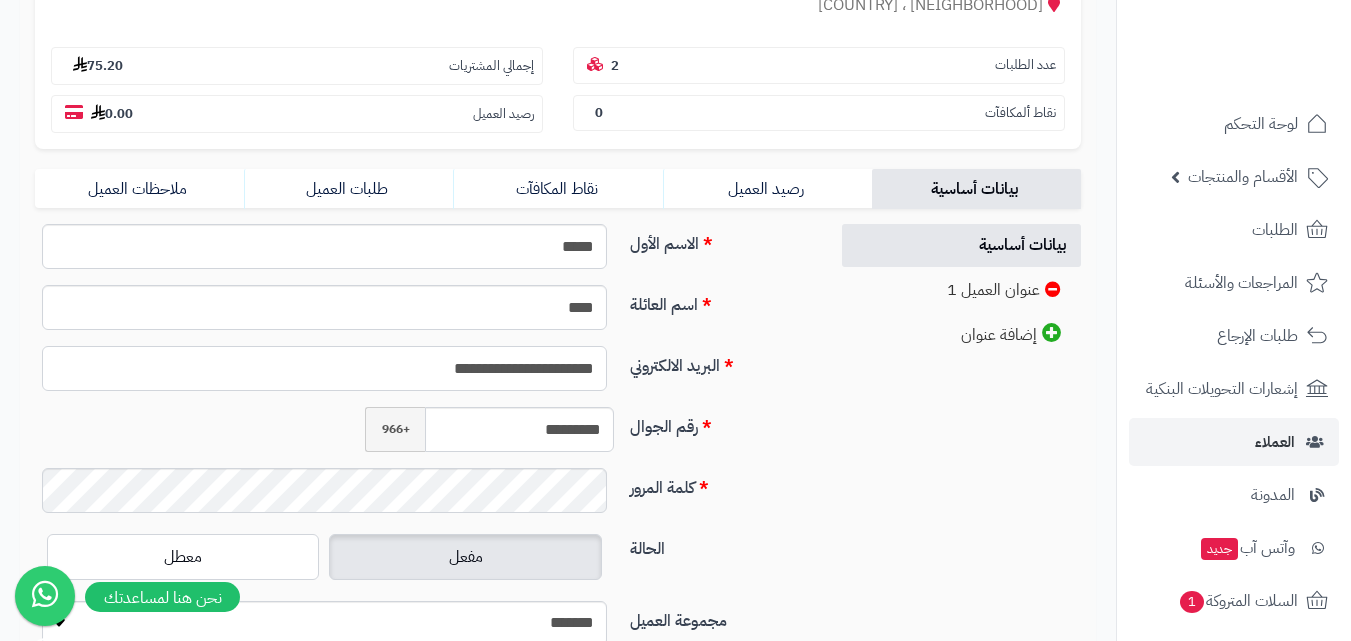 click on "**********" at bounding box center [324, 368] 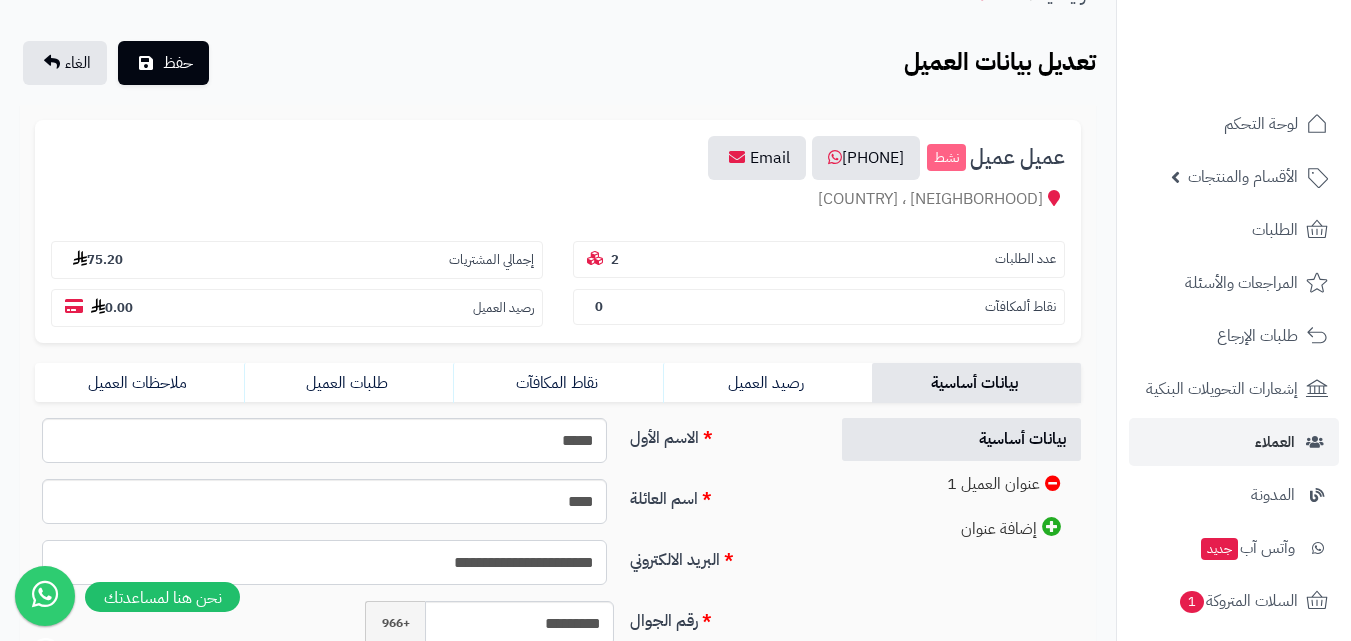 scroll, scrollTop: 0, scrollLeft: 0, axis: both 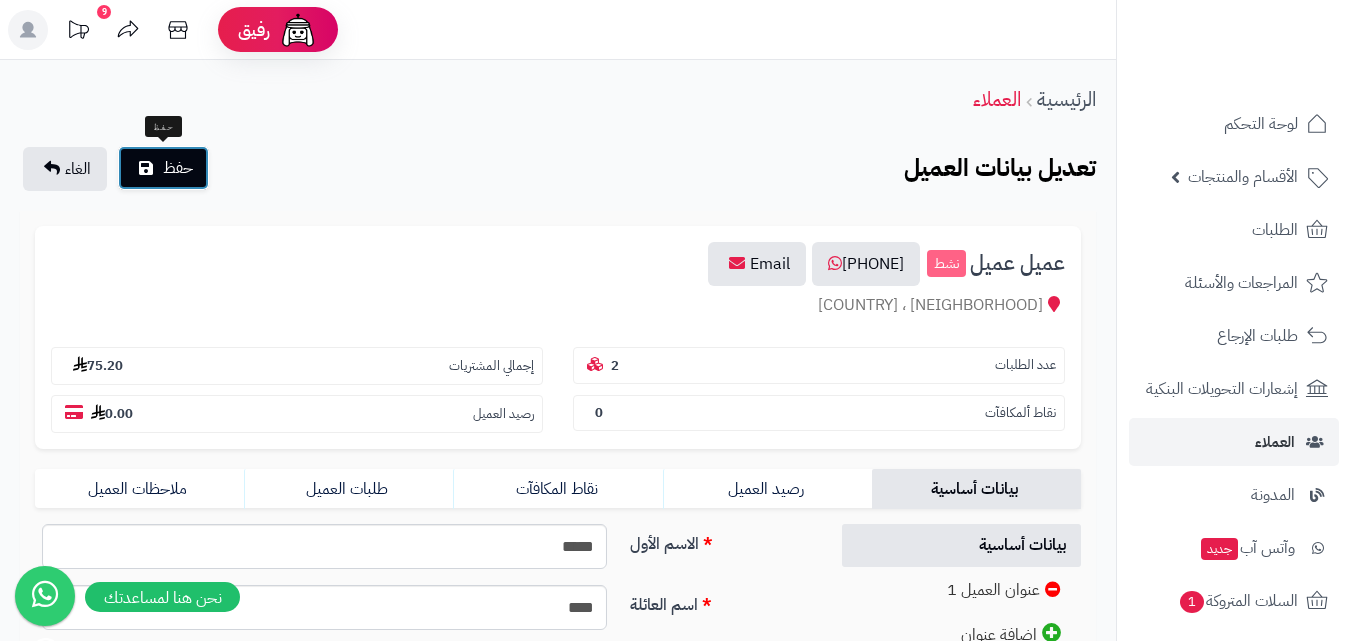 click on "حفظ" at bounding box center (163, 168) 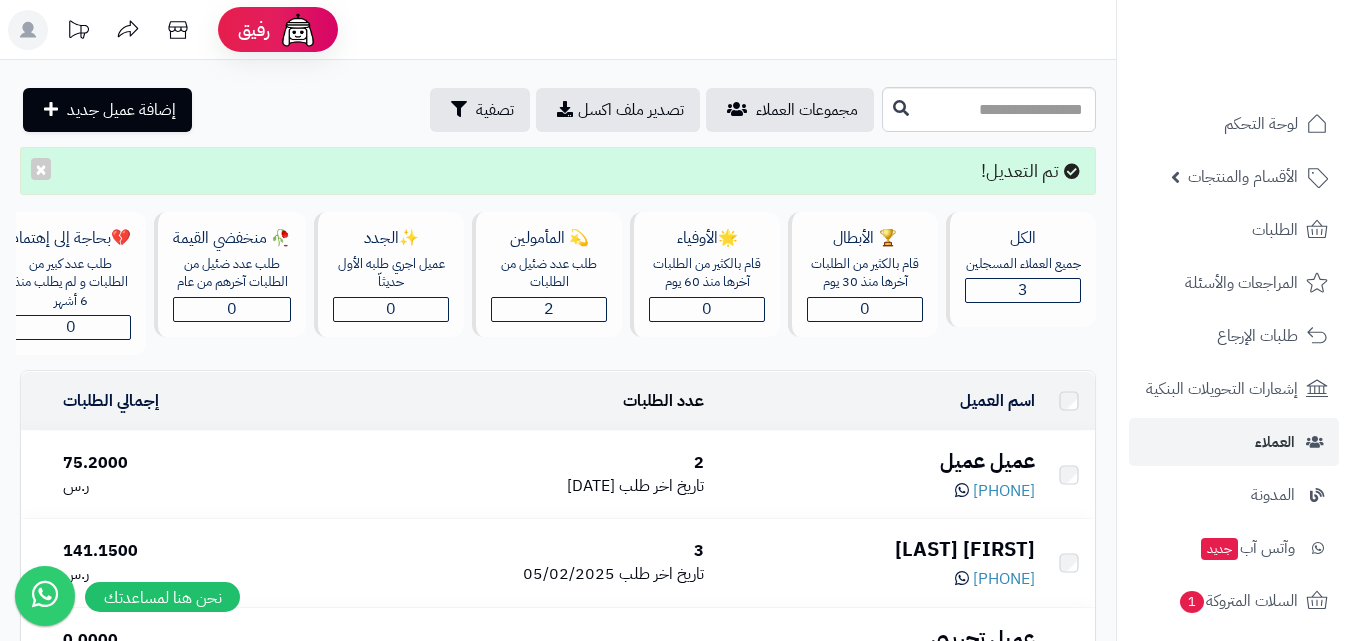 scroll, scrollTop: 0, scrollLeft: 0, axis: both 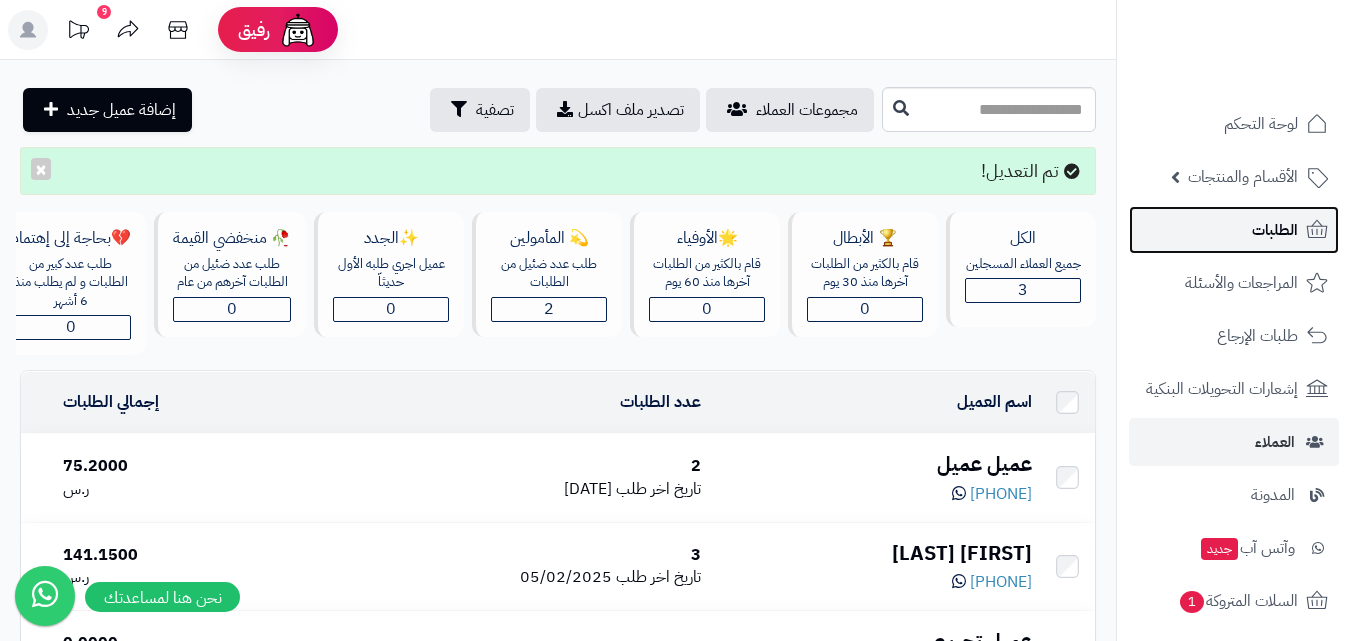 click on "الطلبات" at bounding box center [1275, 230] 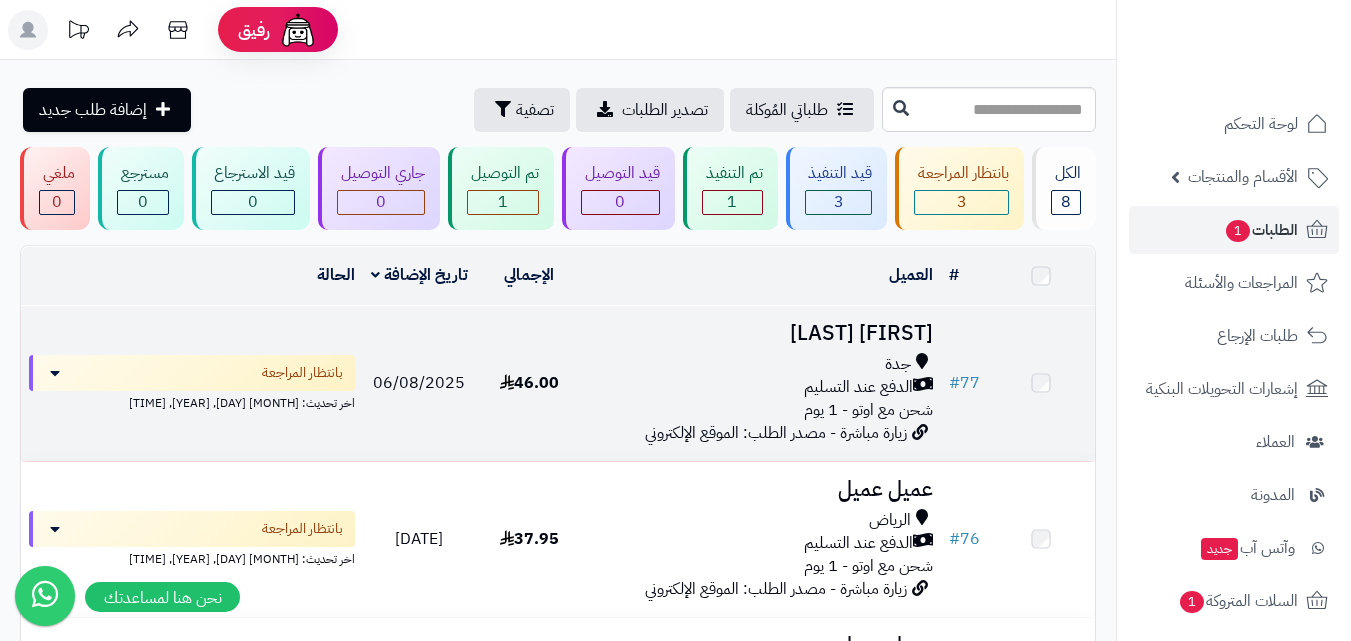 scroll, scrollTop: 0, scrollLeft: 0, axis: both 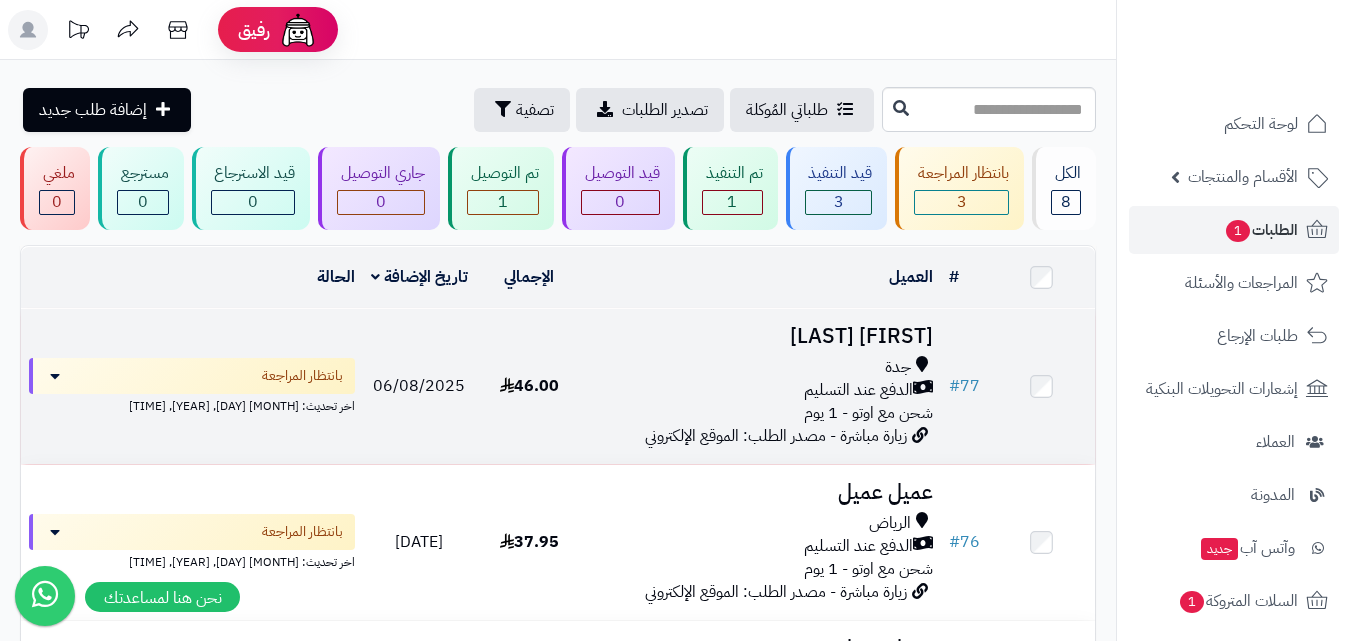click on "06/08/2025" at bounding box center [419, 386] 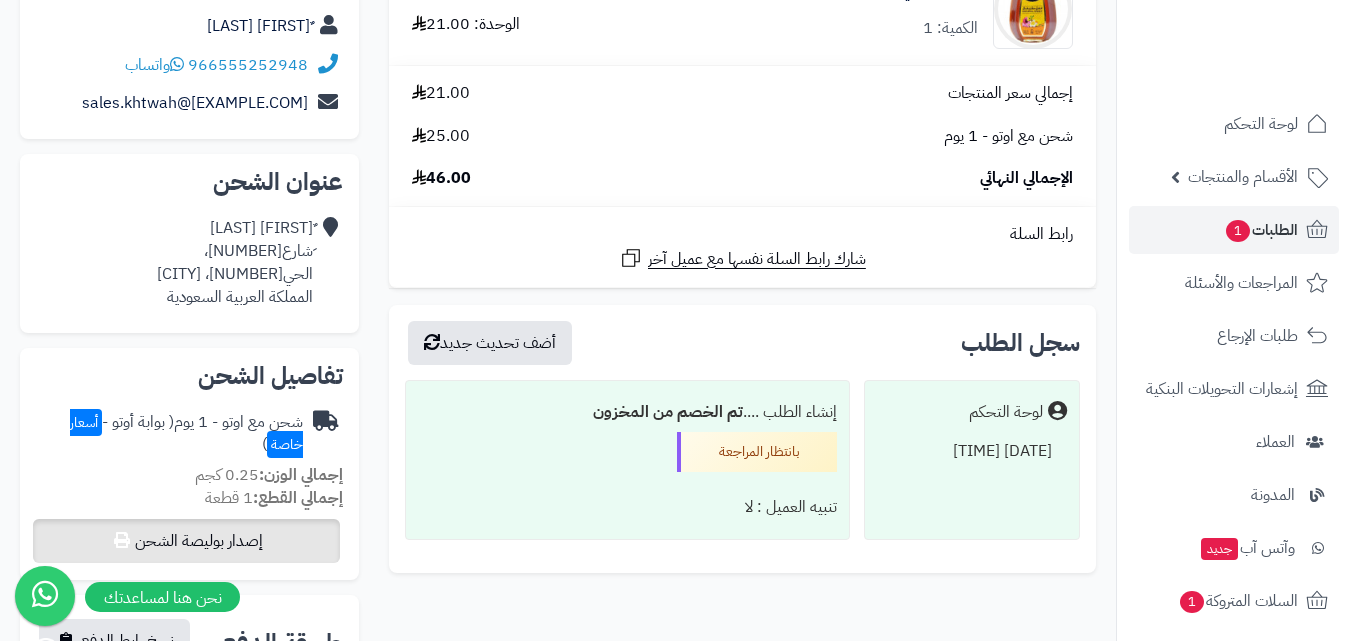 scroll, scrollTop: 300, scrollLeft: 0, axis: vertical 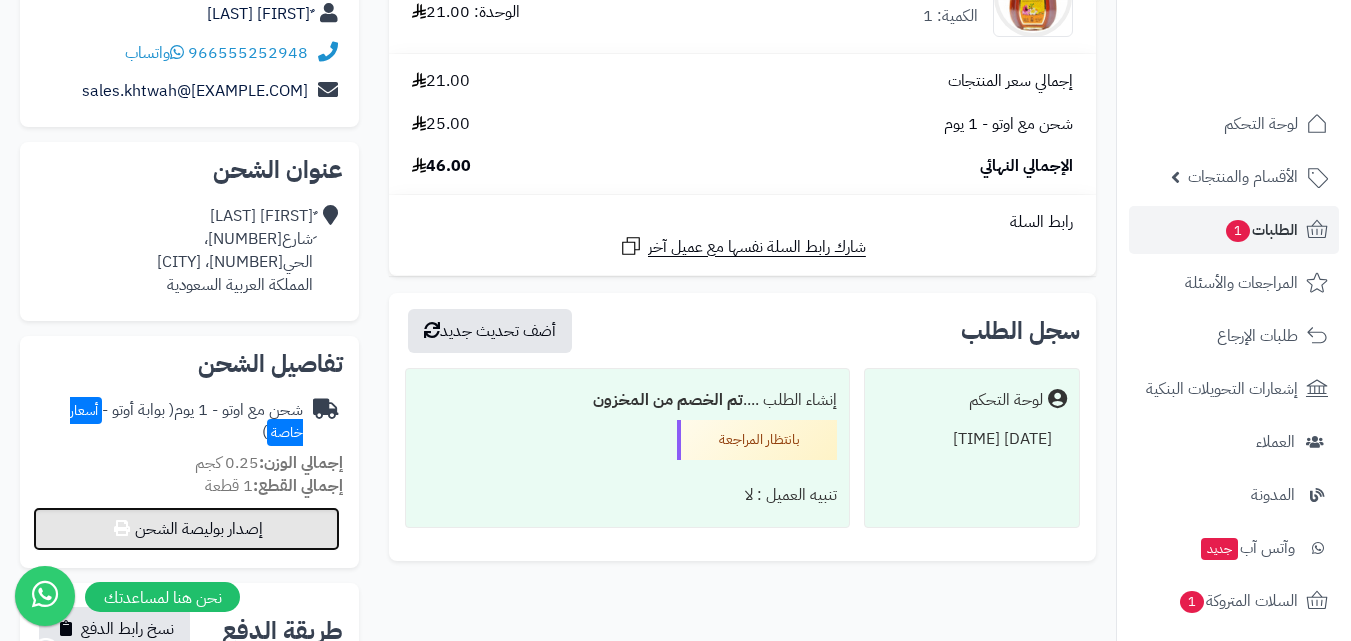 click on "إصدار بوليصة الشحن" at bounding box center [186, 529] 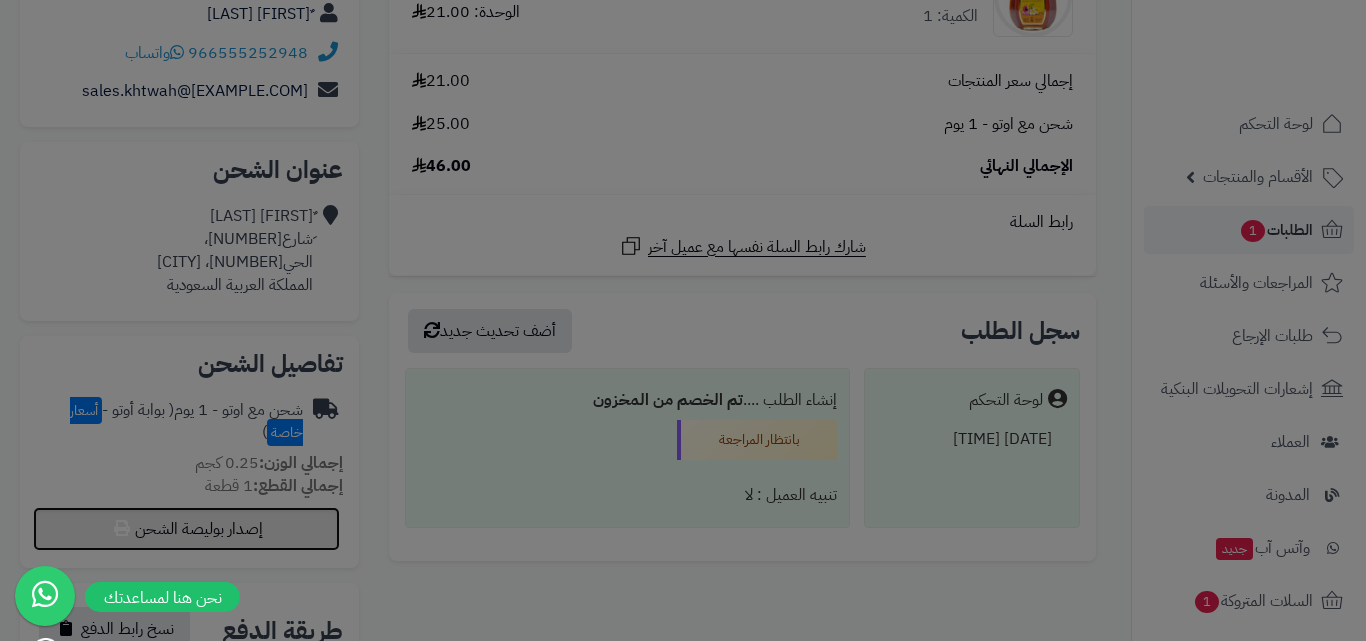 select on "***" 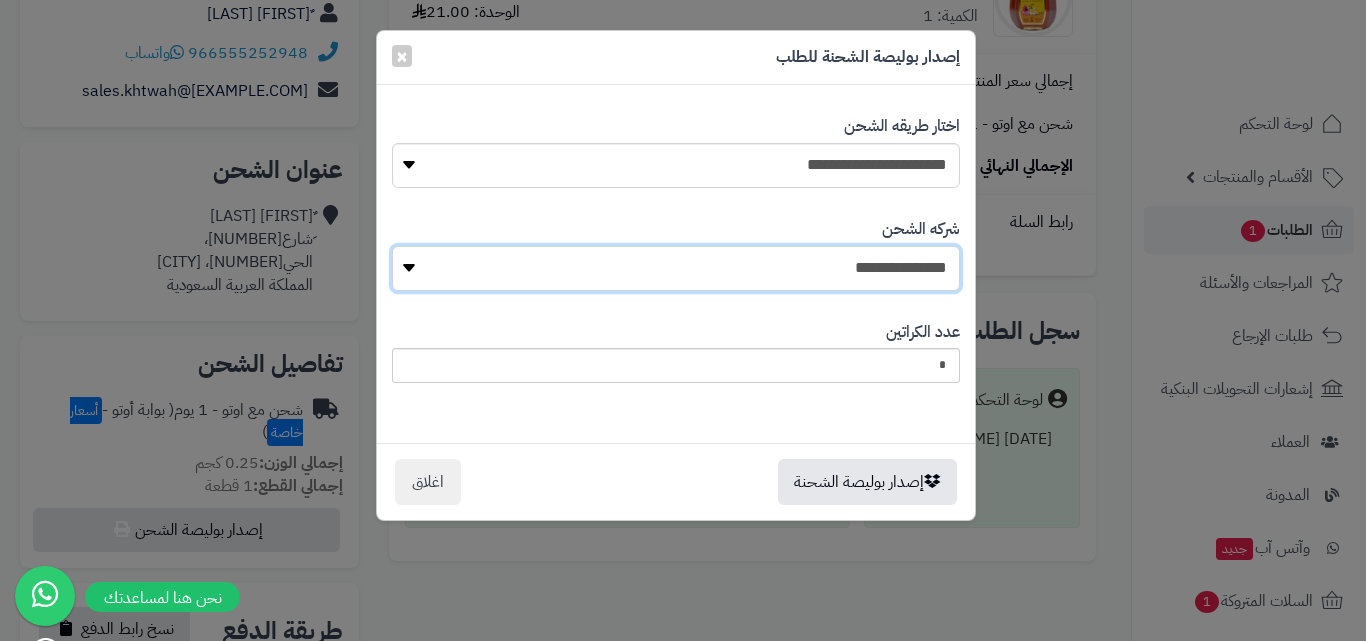 click on "**********" at bounding box center [676, 268] 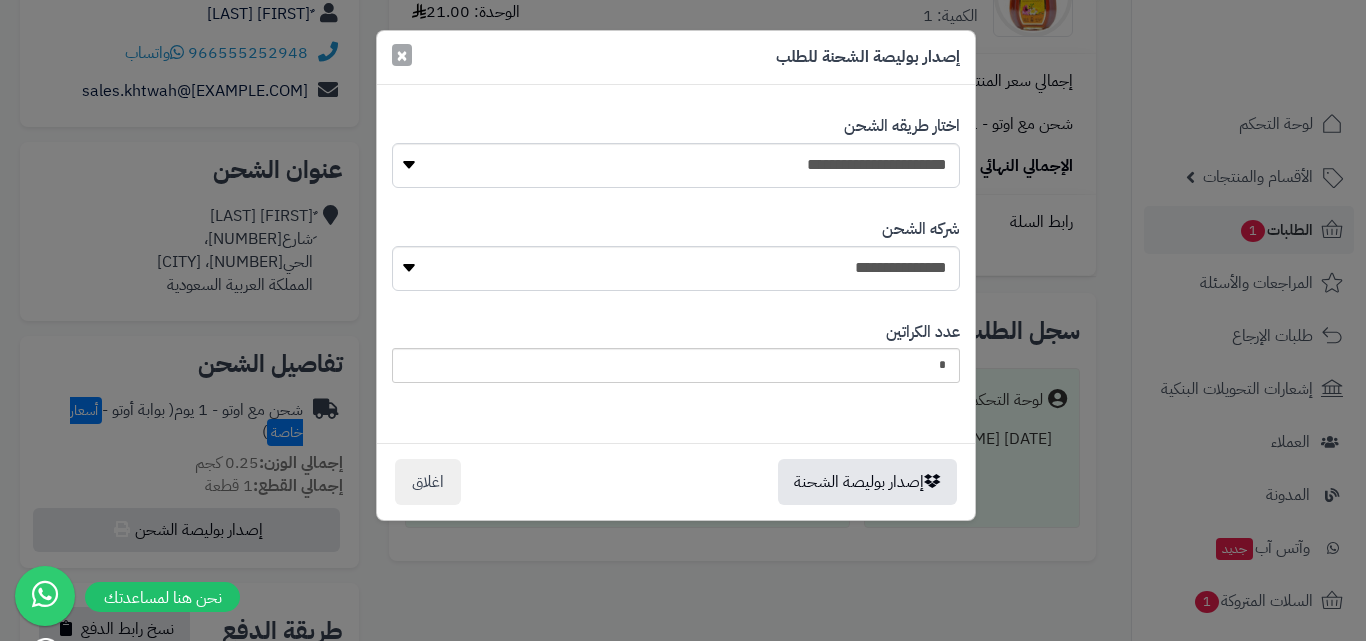 click on "×" at bounding box center [402, 55] 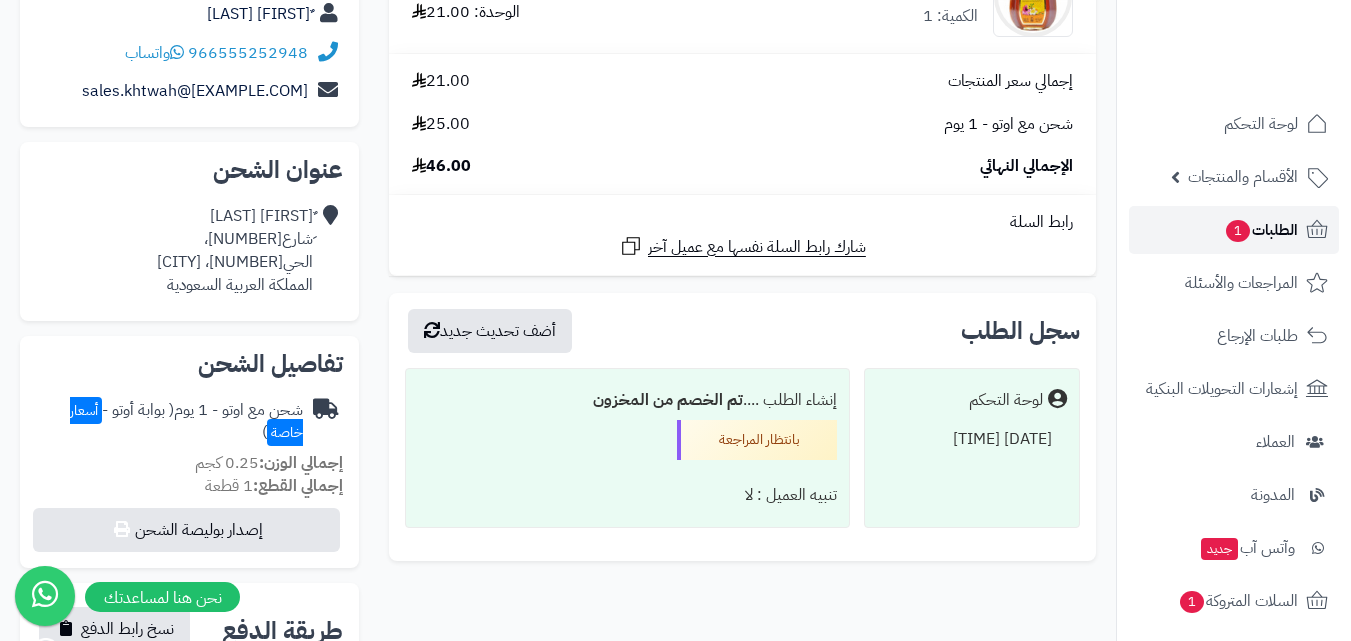 click on "الطلبات  1" at bounding box center (1234, 230) 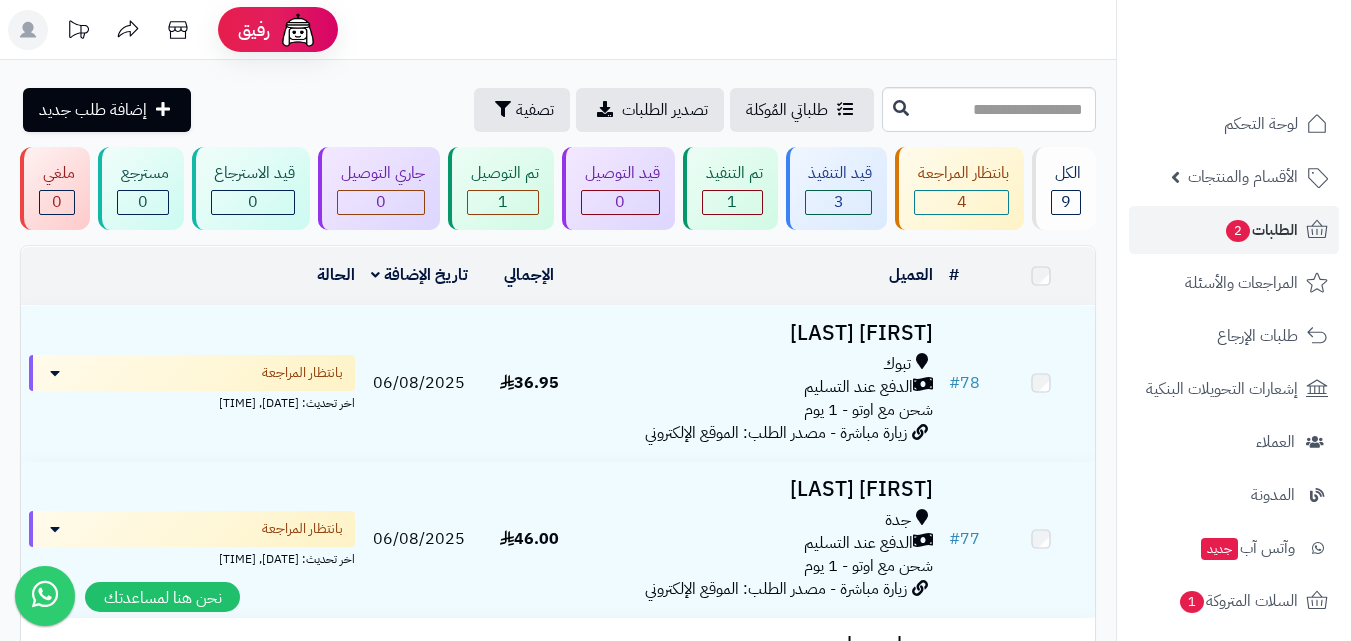scroll, scrollTop: 0, scrollLeft: 0, axis: both 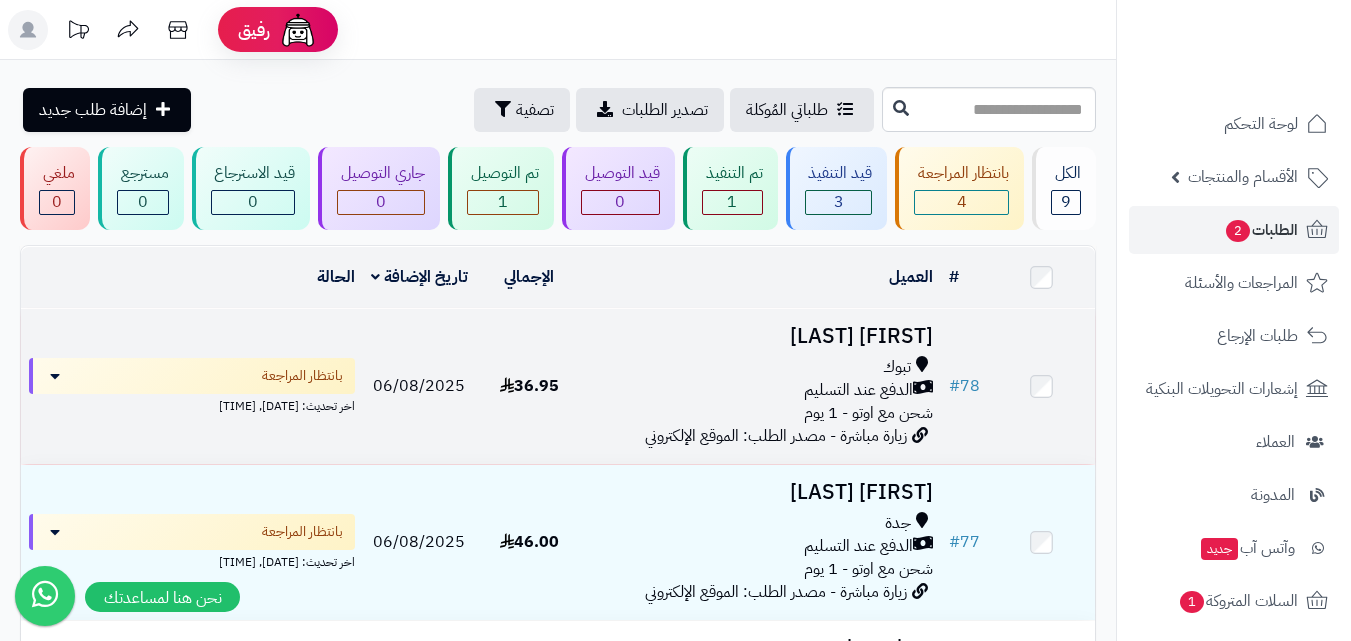 click on "الدفع عند التسليم" at bounding box center [762, 390] 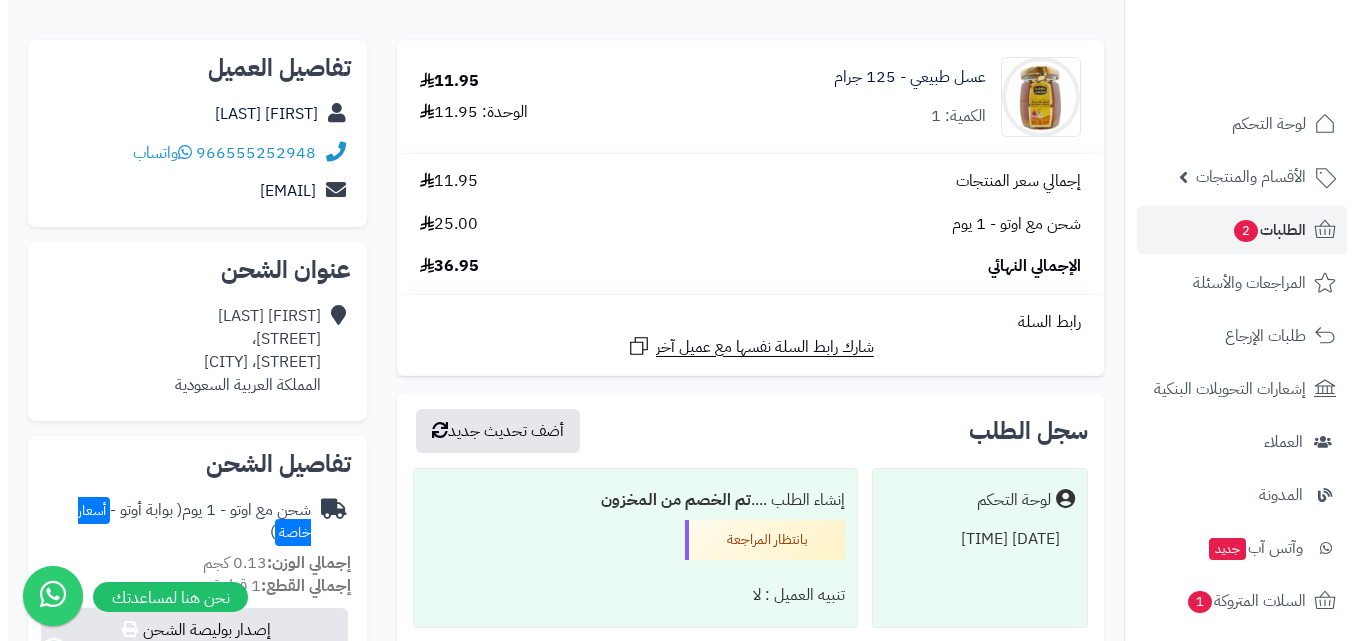 scroll, scrollTop: 400, scrollLeft: 0, axis: vertical 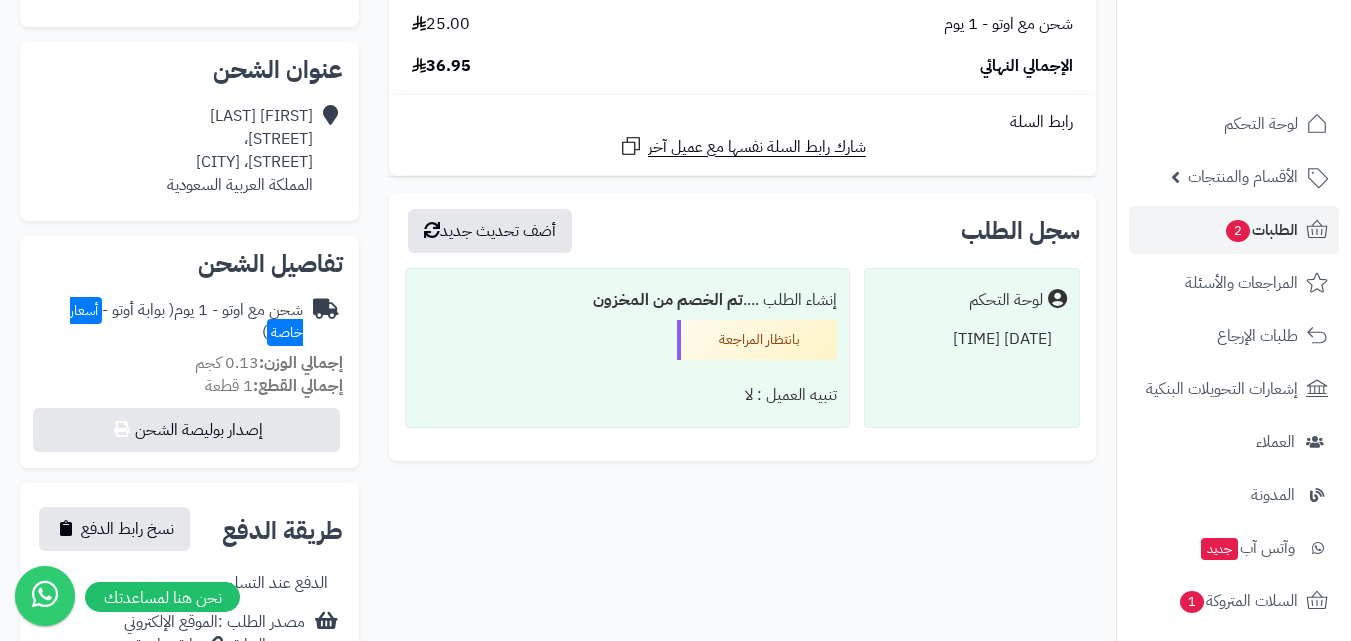 click on "شحن مع اوتو - 1 يوم
( بوابة أوتو -  أسعار خاصة  )" at bounding box center (169, 322) 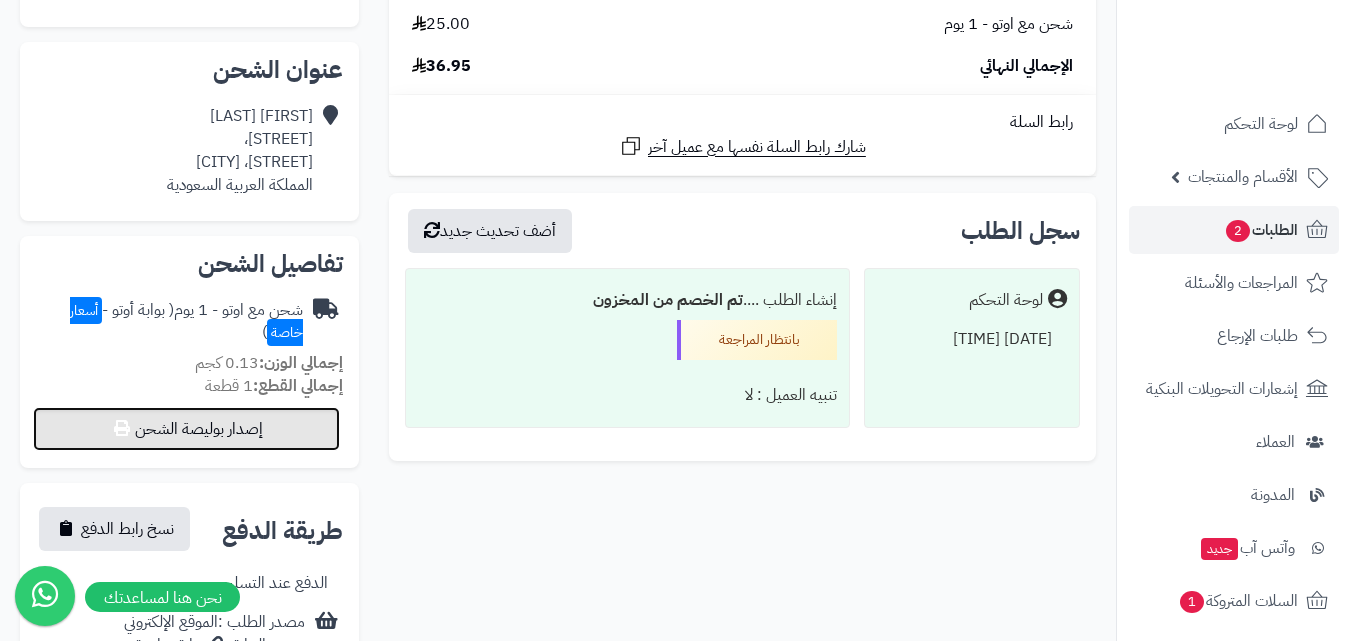 click on "إصدار بوليصة الشحن" at bounding box center (186, 429) 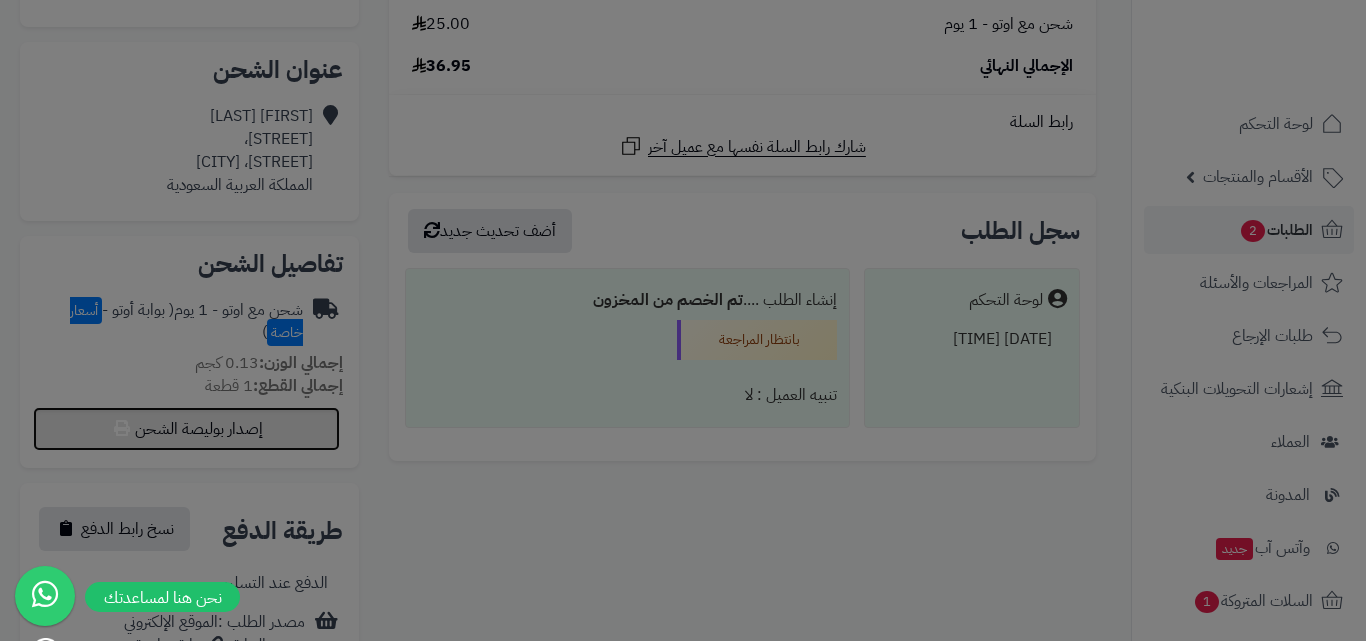 select on "***" 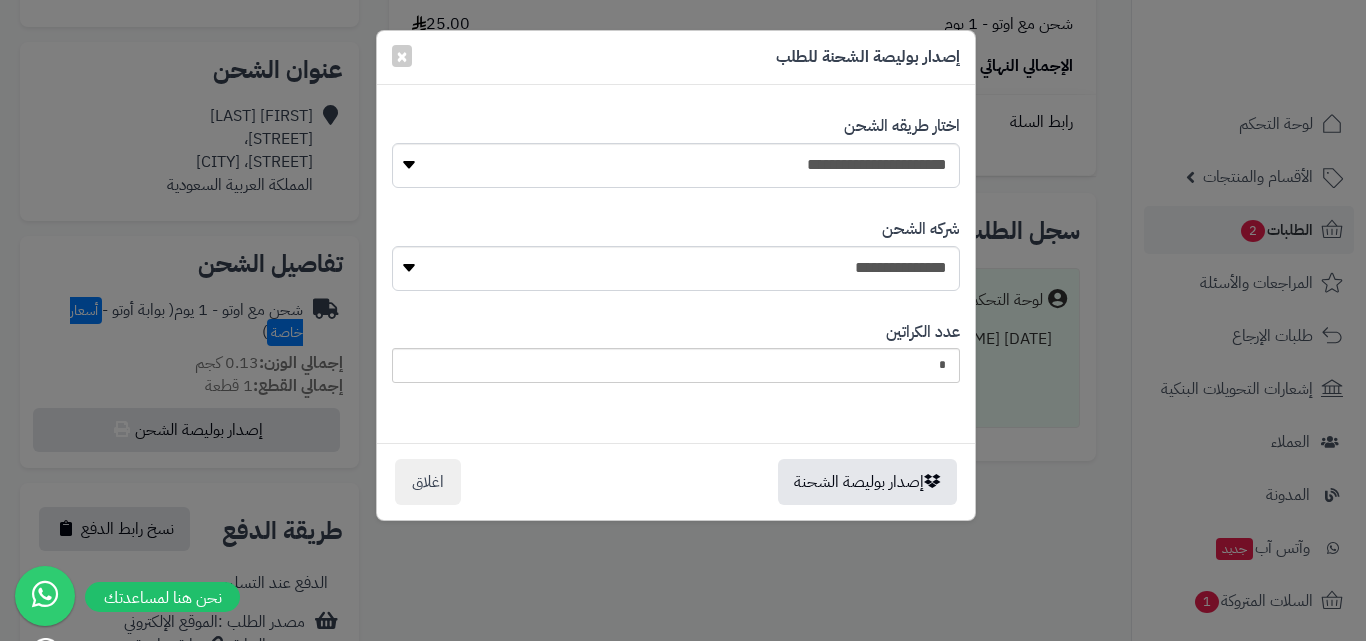 click on "**********" at bounding box center [676, 254] 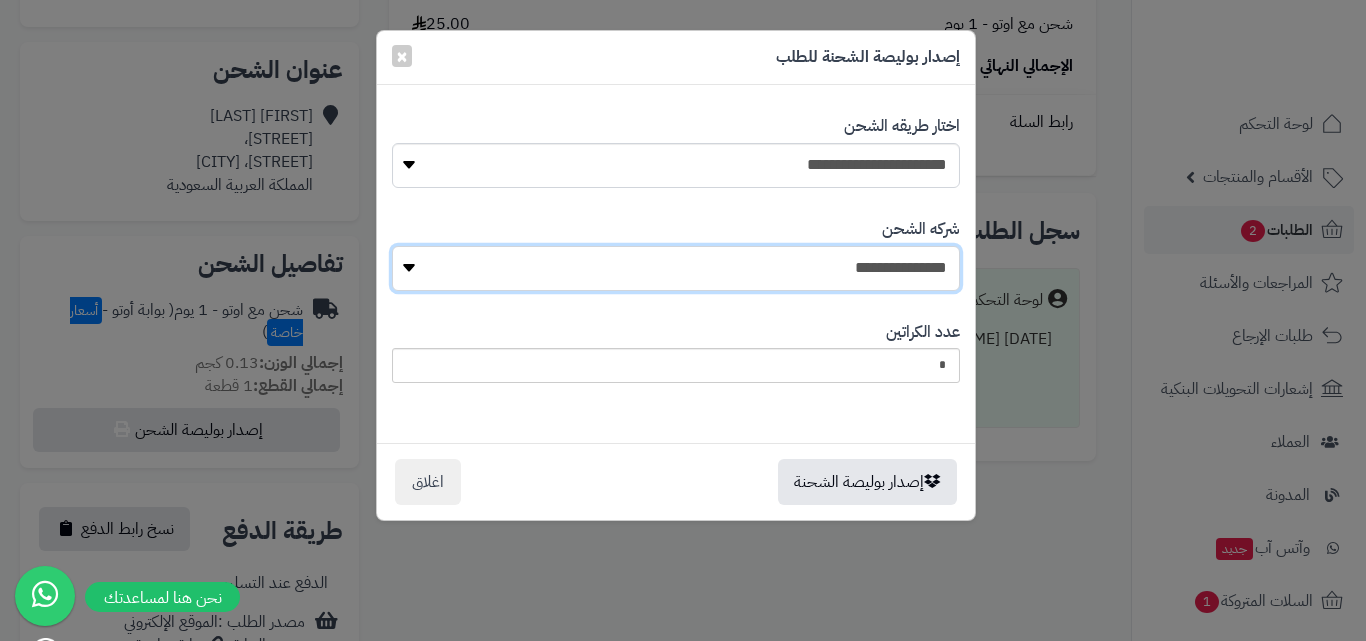 click on "**********" at bounding box center [676, 268] 